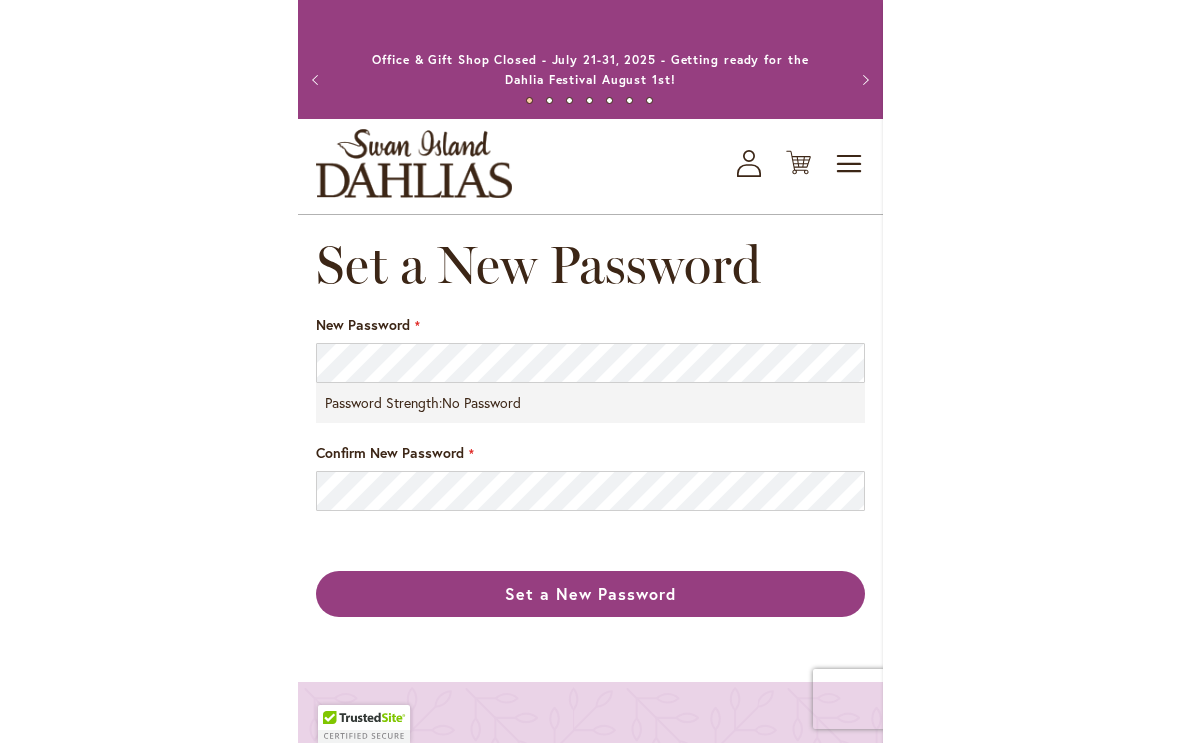 scroll, scrollTop: 0, scrollLeft: 0, axis: both 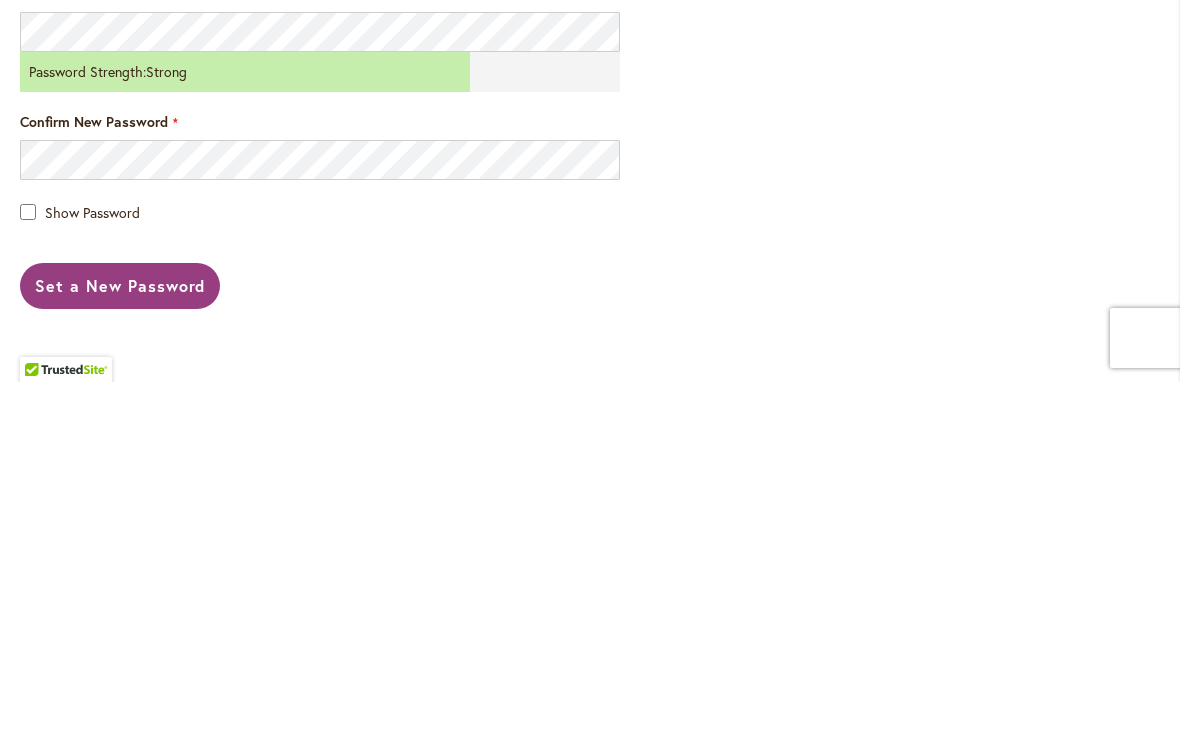 click on "Set a New Password" at bounding box center [120, 646] 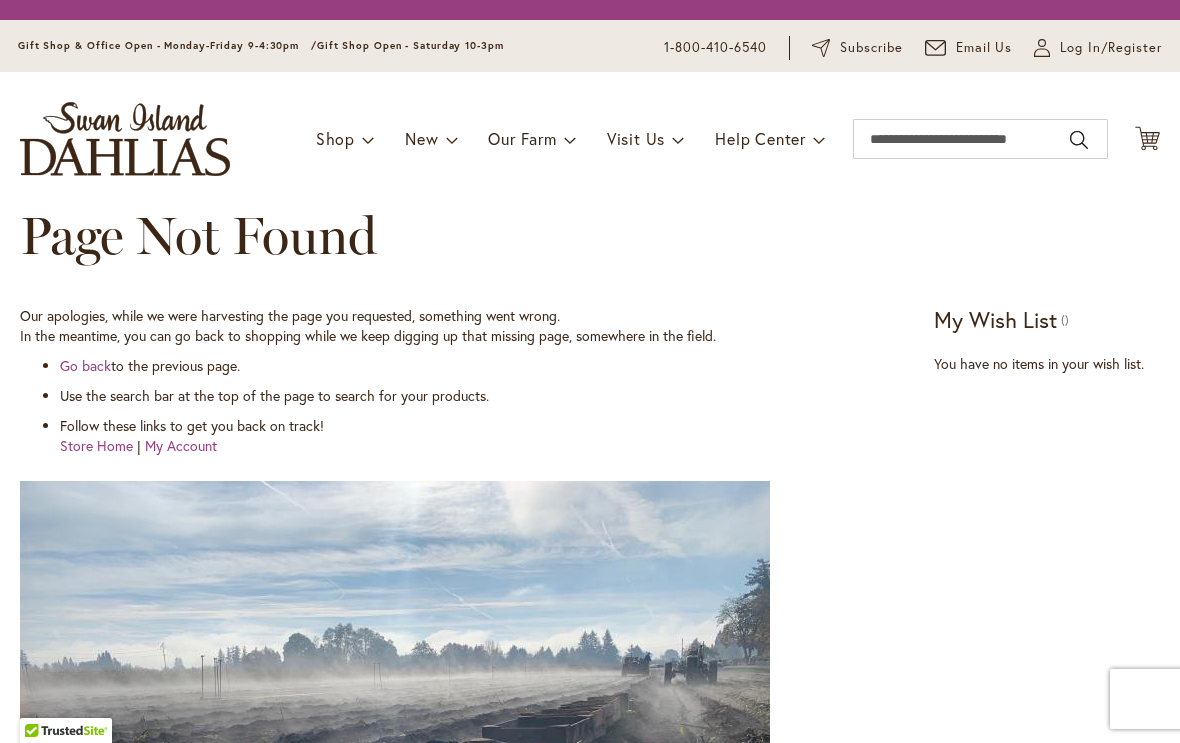 scroll, scrollTop: 0, scrollLeft: 0, axis: both 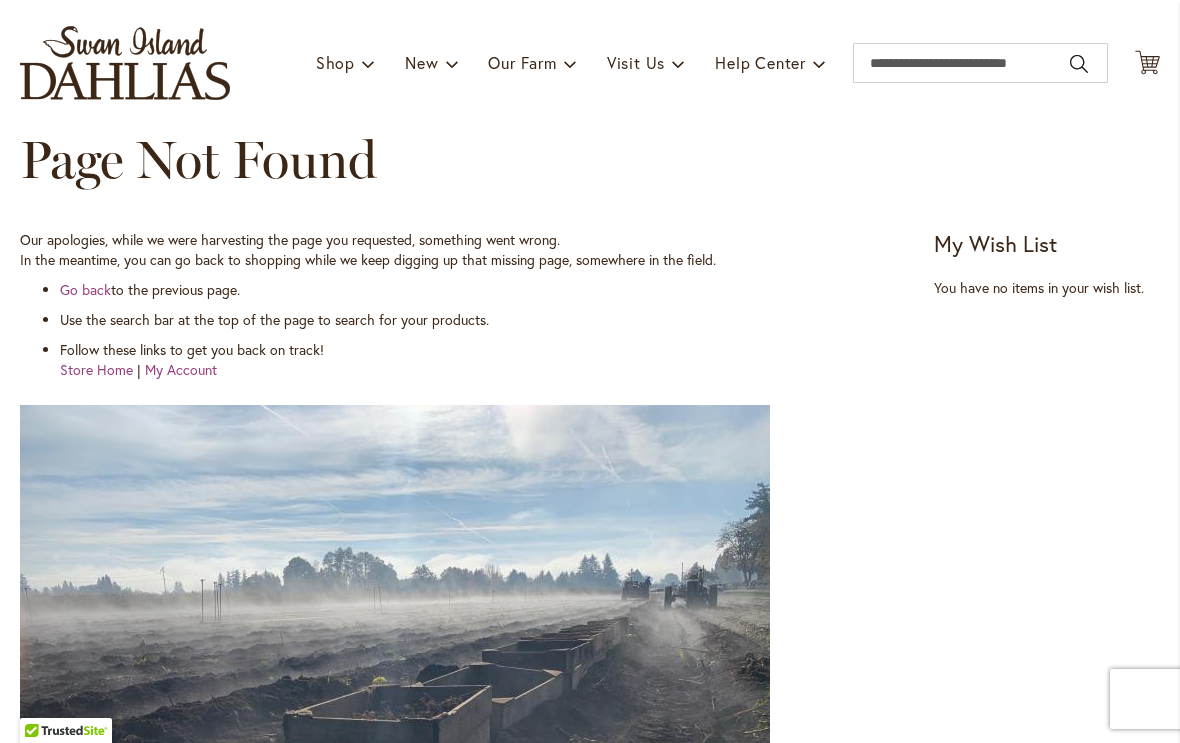click on "Go back" at bounding box center [85, 289] 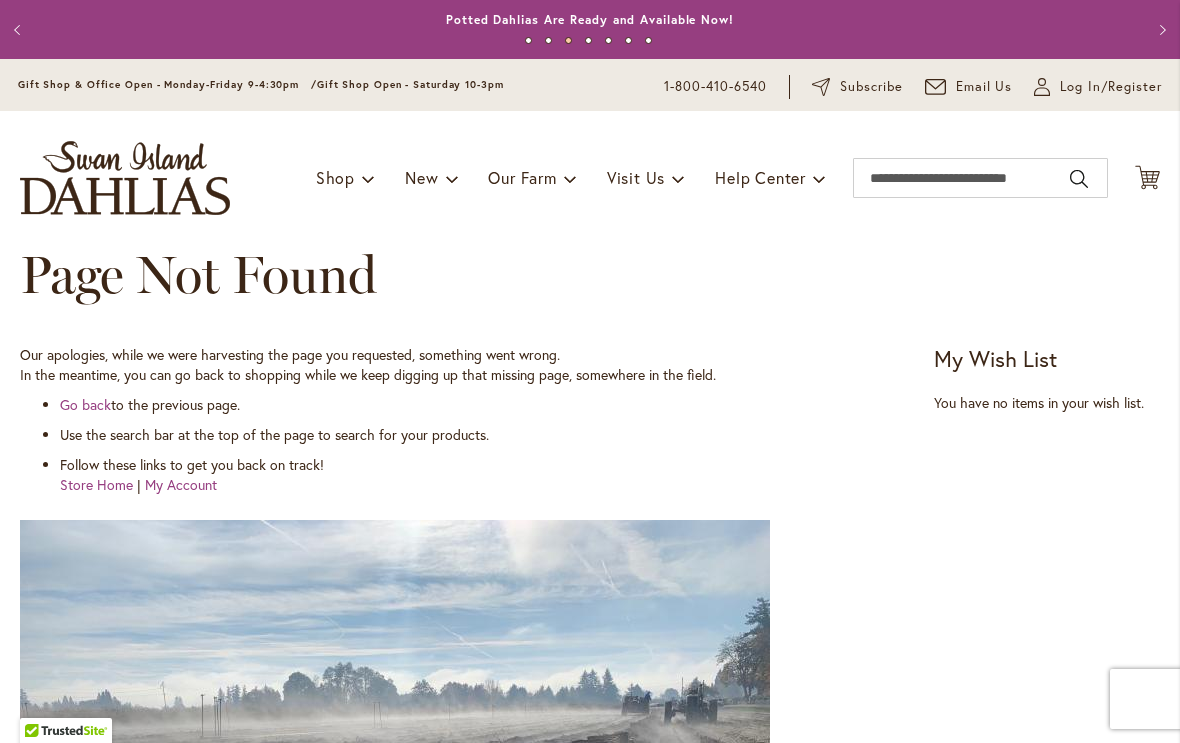 scroll, scrollTop: 0, scrollLeft: 0, axis: both 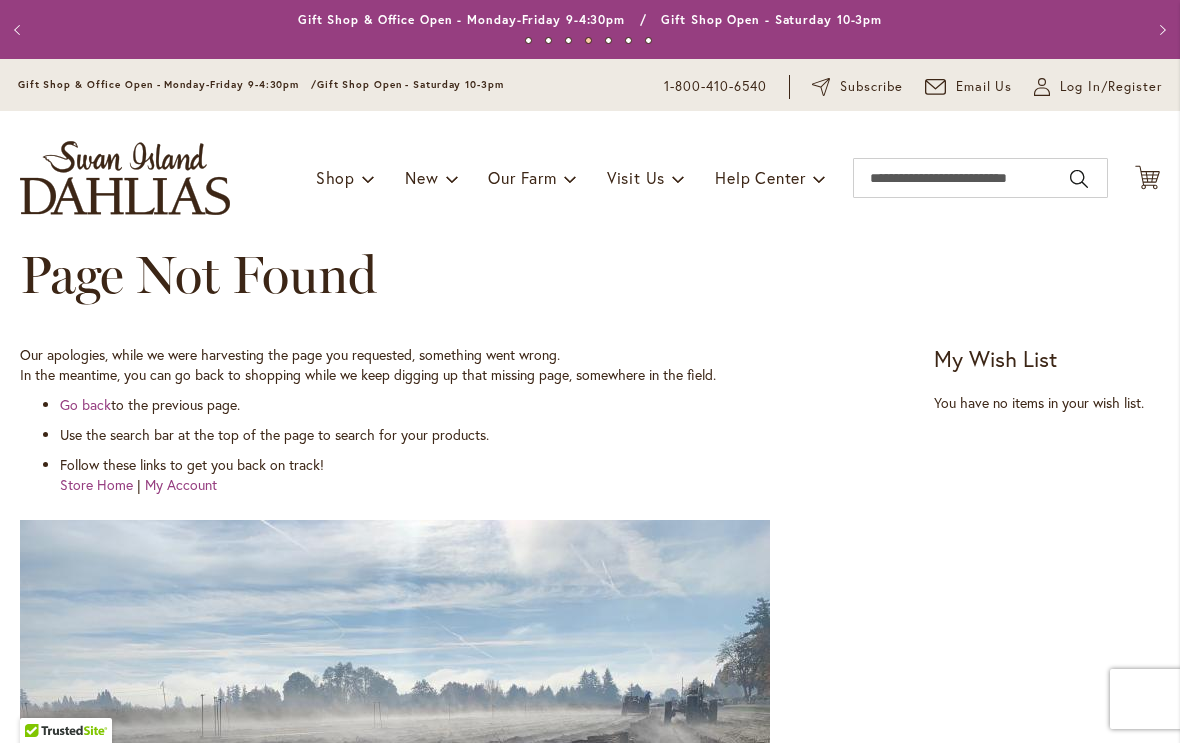 click on "Log In/Register" at bounding box center [1111, 87] 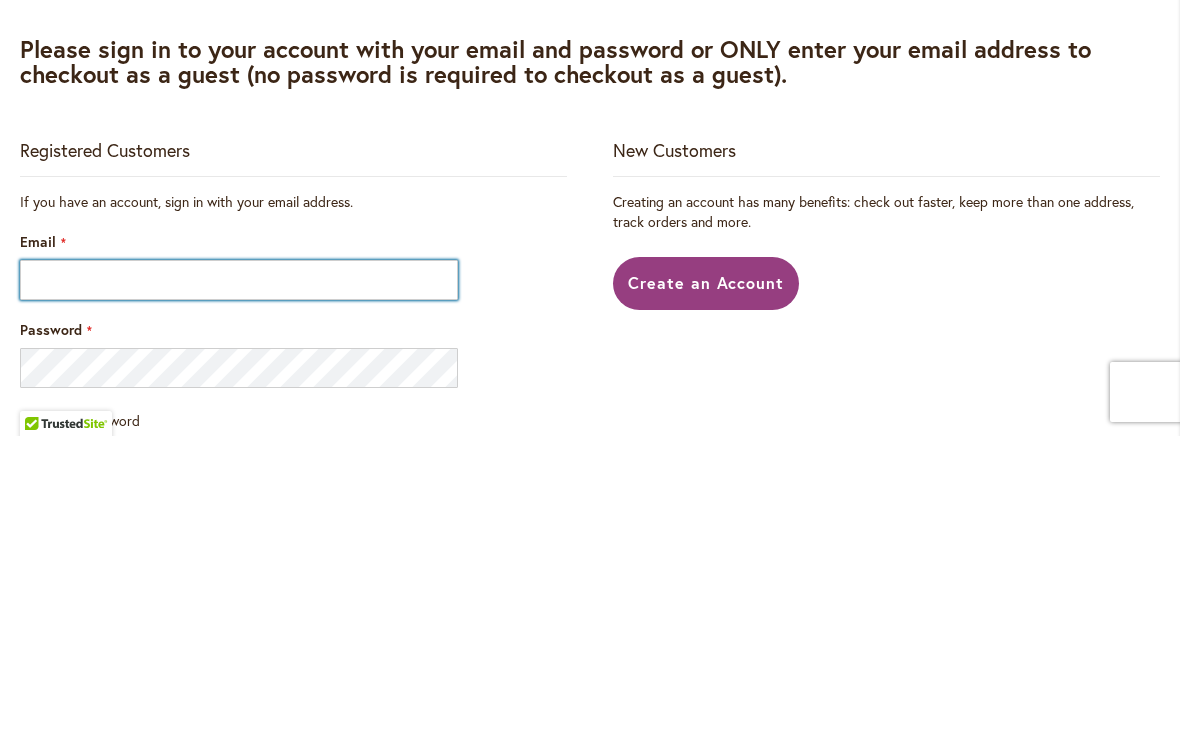 scroll, scrollTop: 1, scrollLeft: 0, axis: vertical 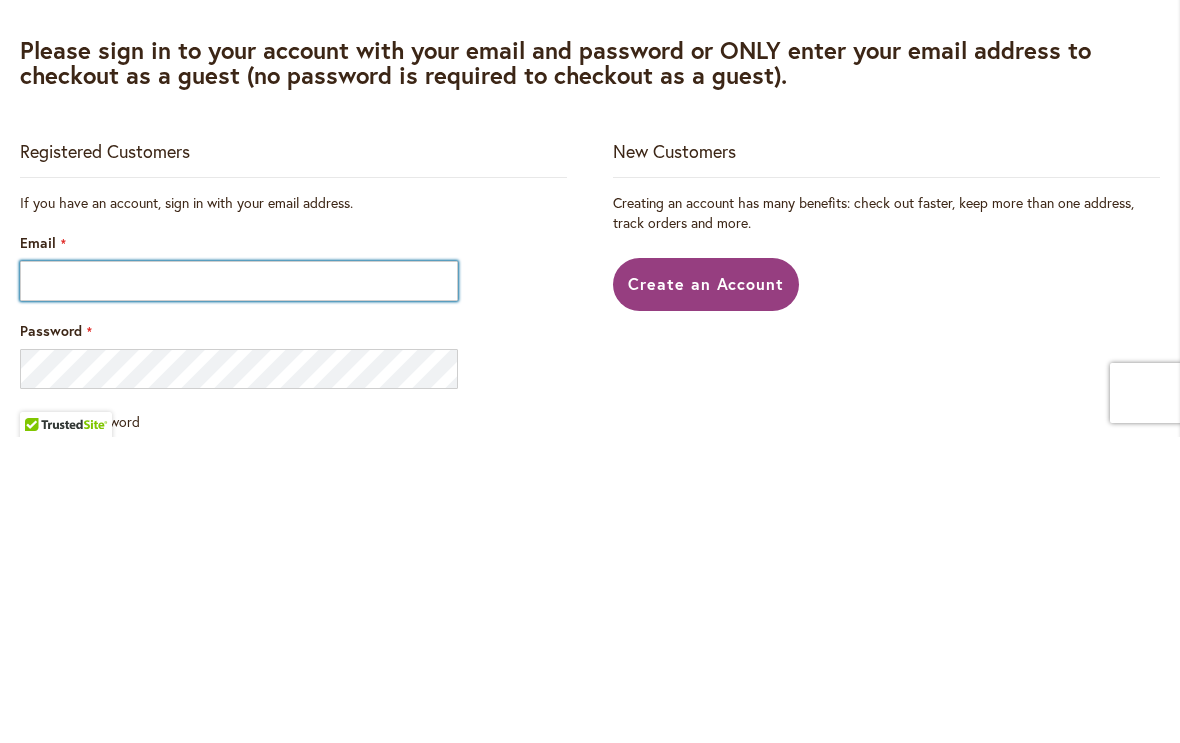 type on "**********" 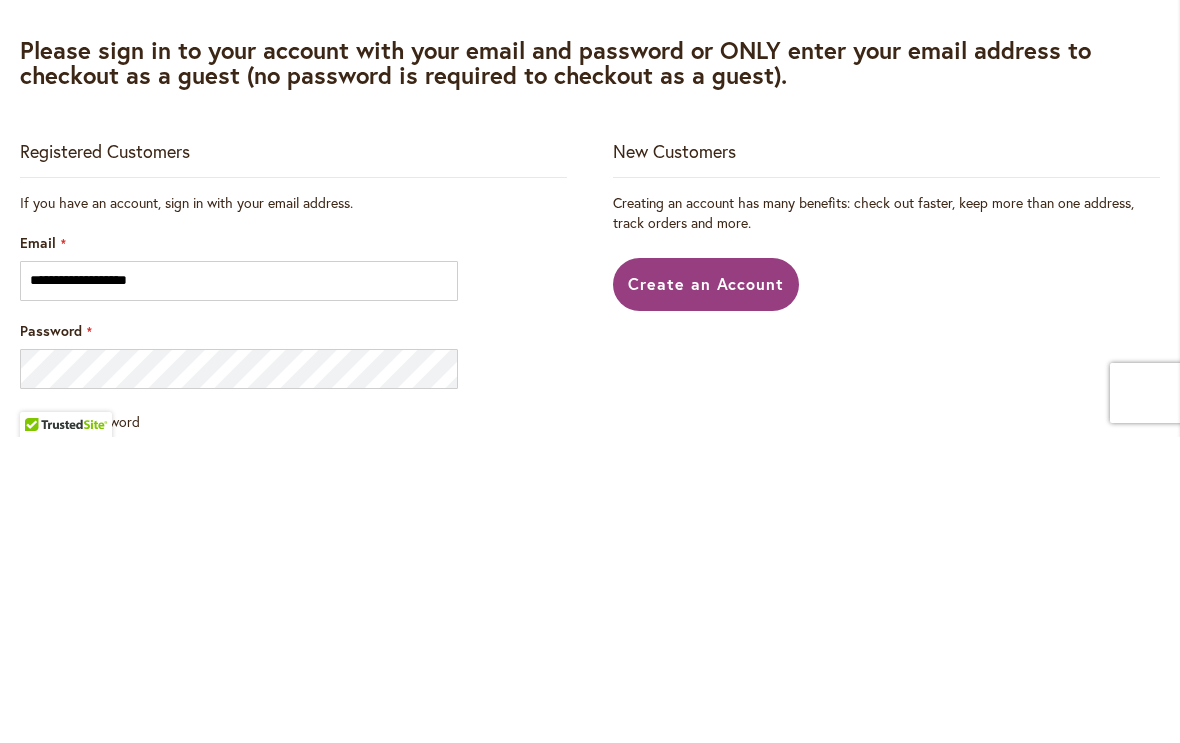 scroll, scrollTop: 0, scrollLeft: 0, axis: both 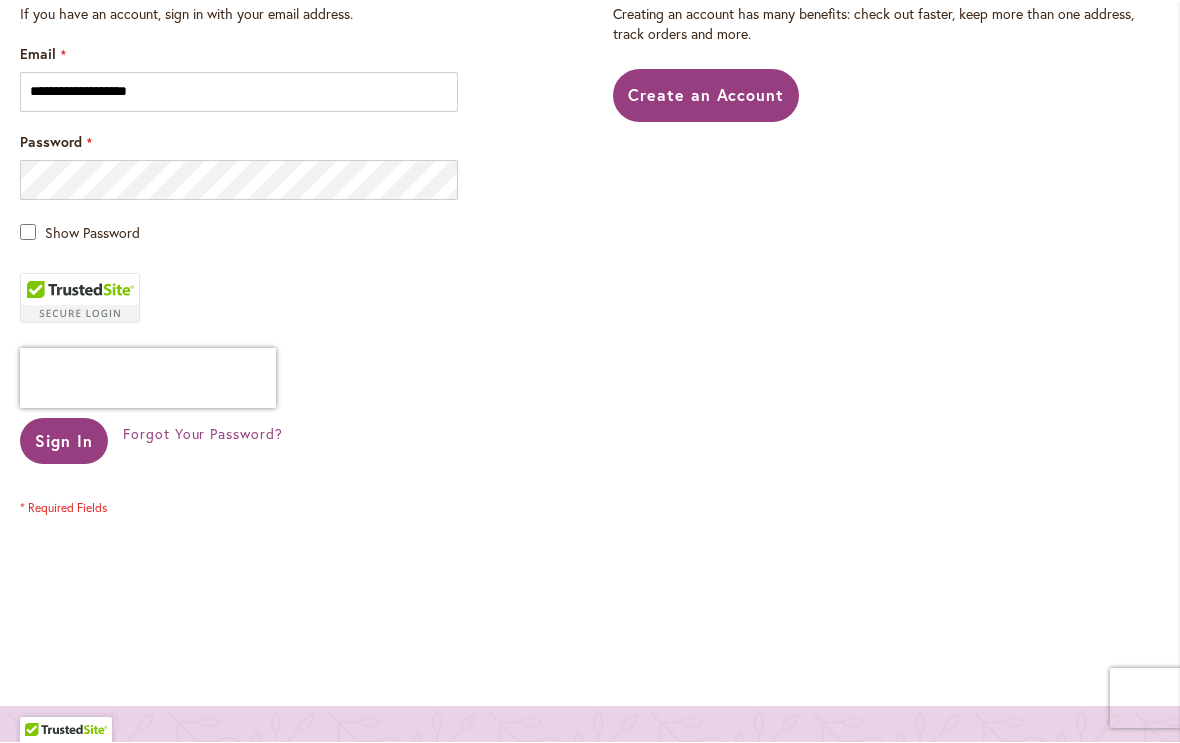 click on "Sign In" at bounding box center (64, 441) 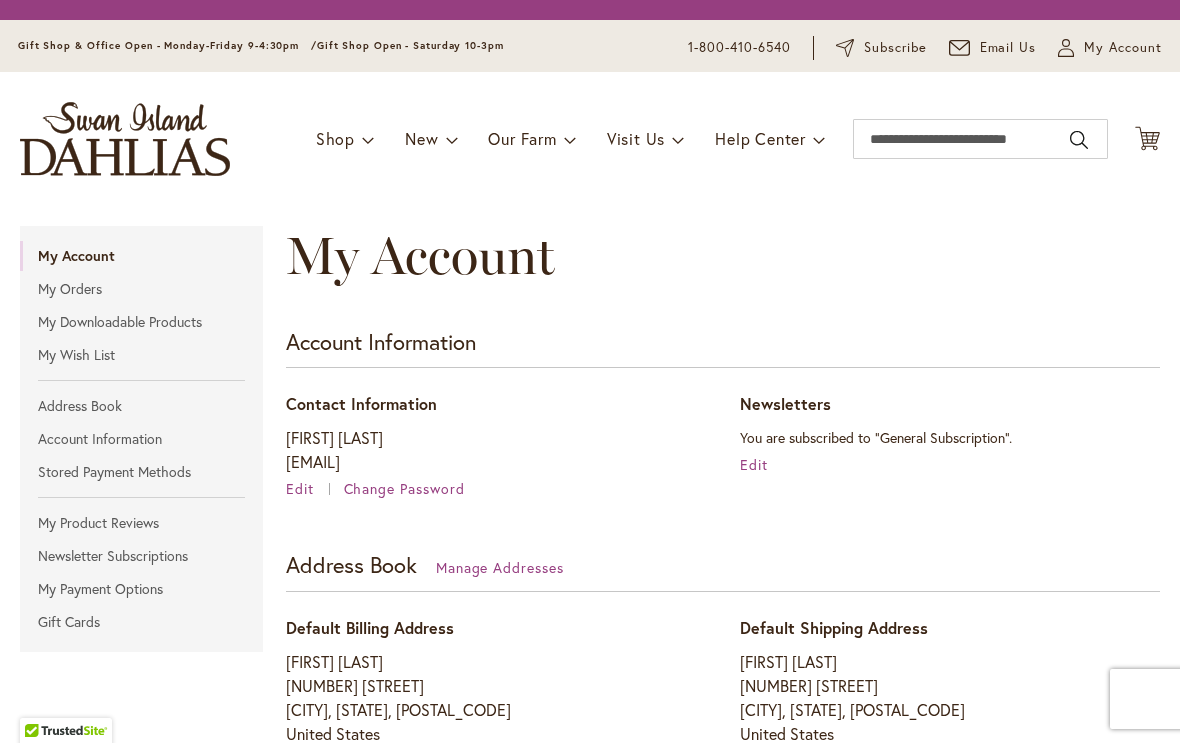 scroll, scrollTop: 0, scrollLeft: 0, axis: both 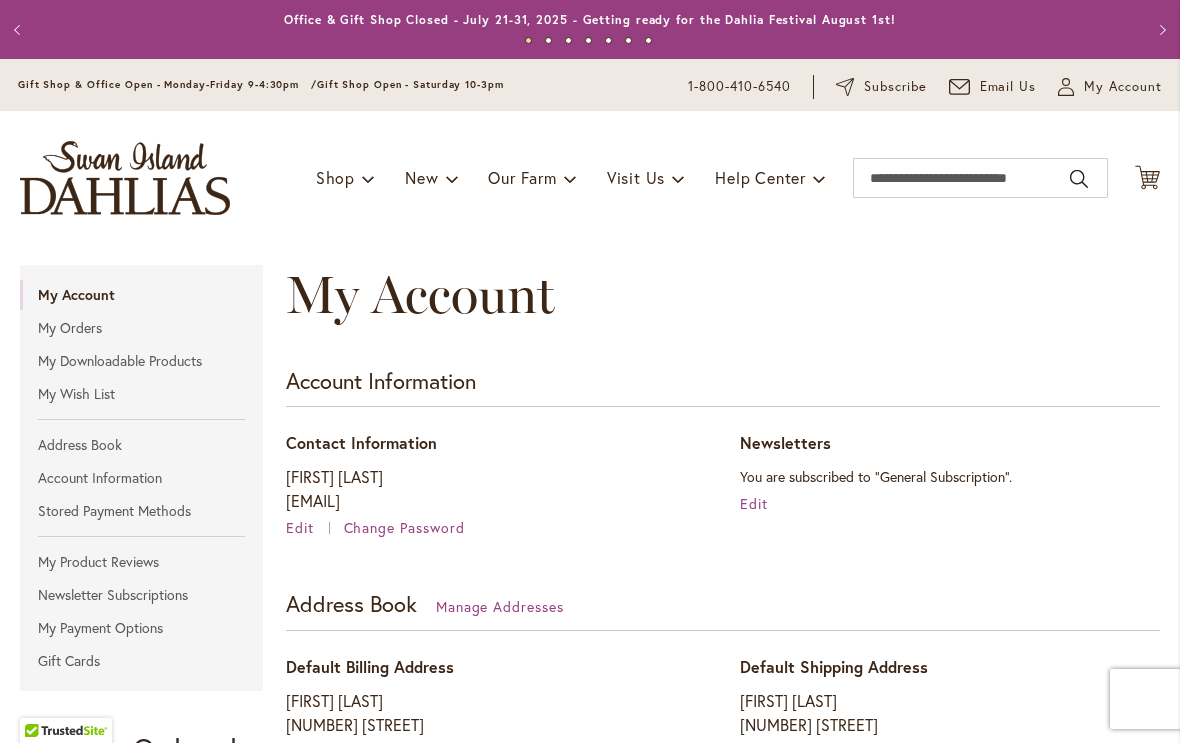click on "Account Information" at bounding box center (723, 386) 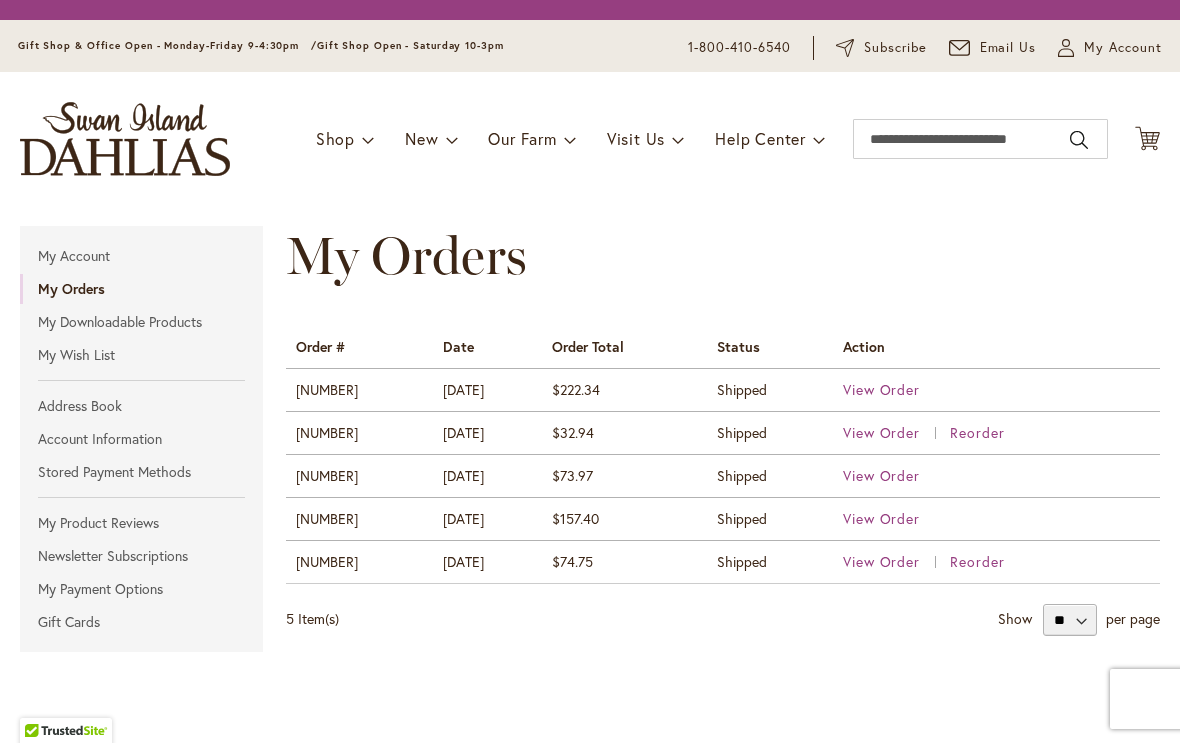 scroll, scrollTop: 0, scrollLeft: 0, axis: both 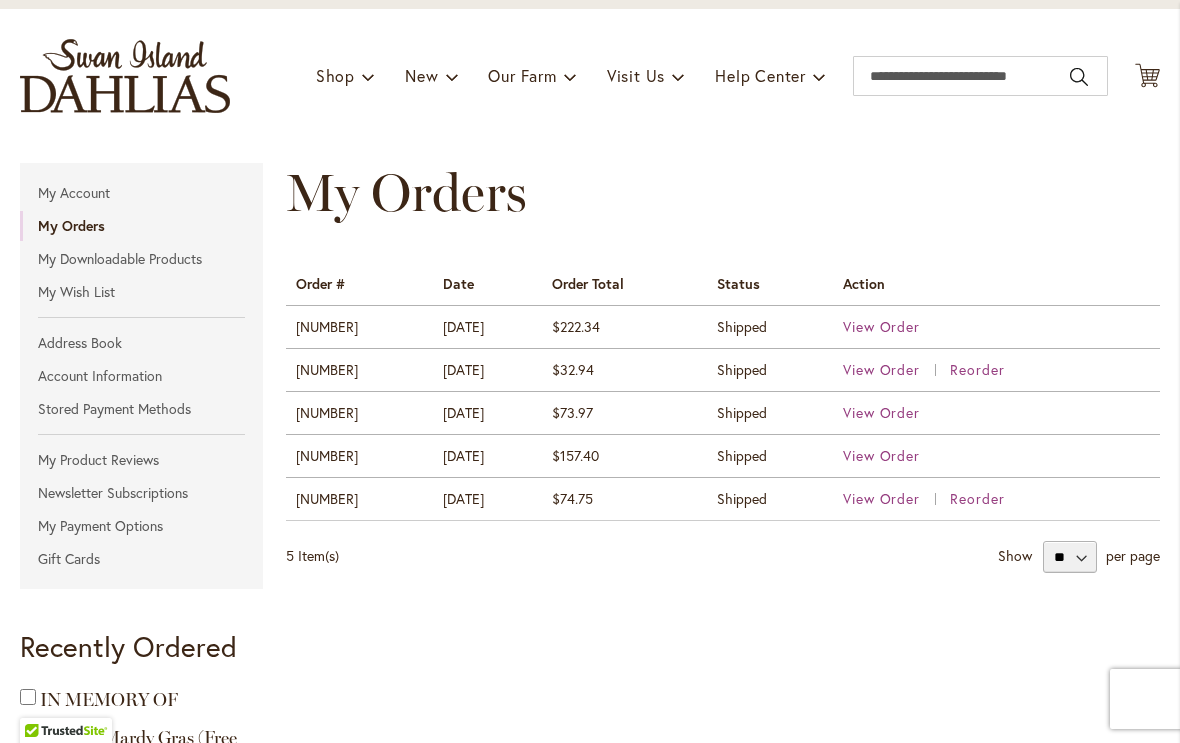 click on "View Order" at bounding box center (882, 326) 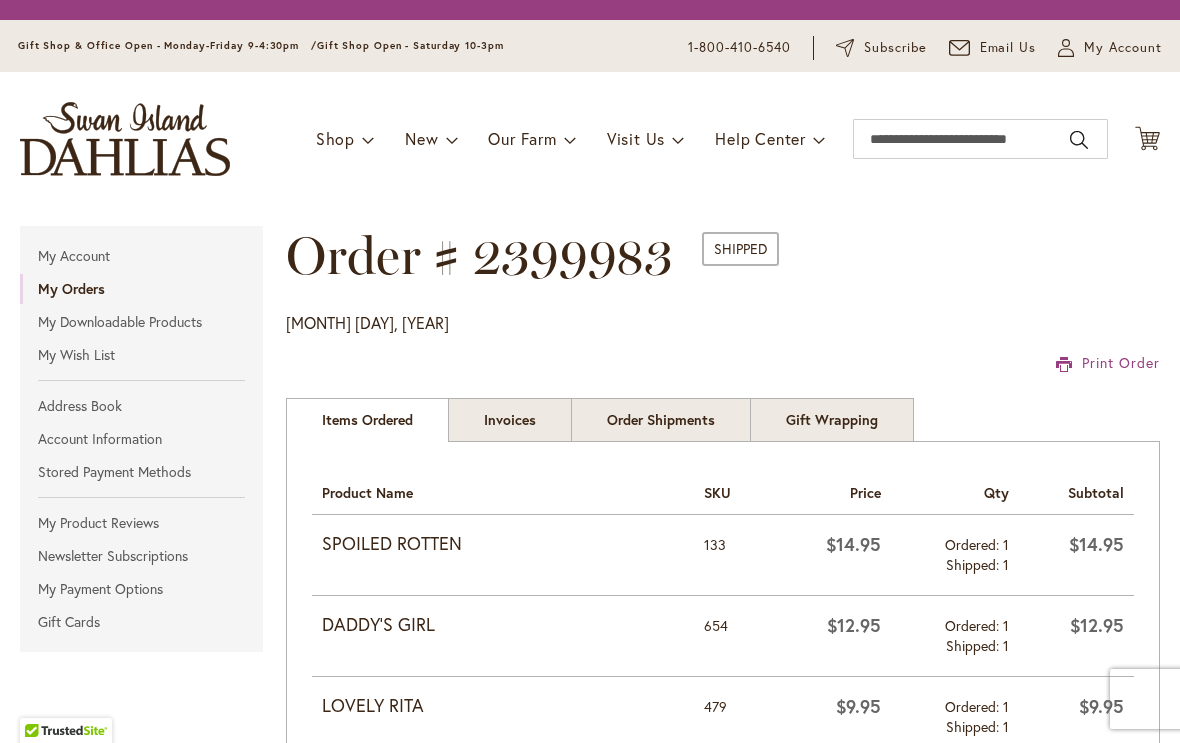 scroll, scrollTop: 0, scrollLeft: 0, axis: both 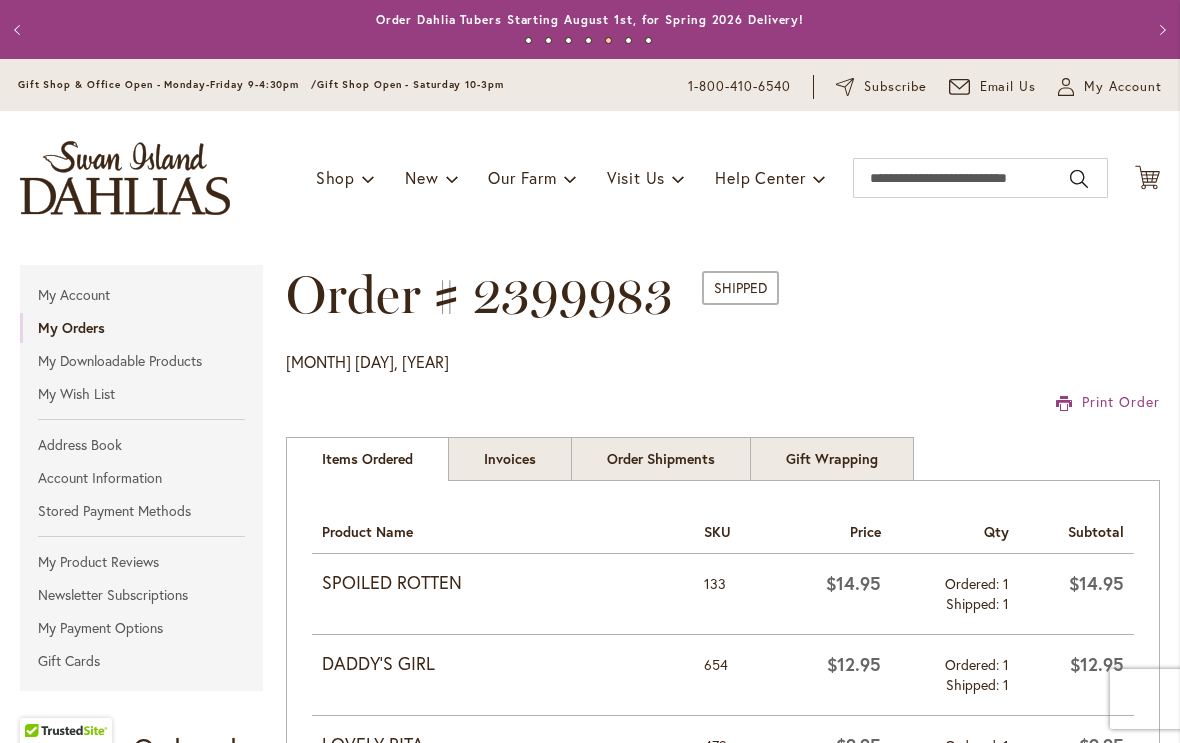 click on "Print Order" at bounding box center (1121, 401) 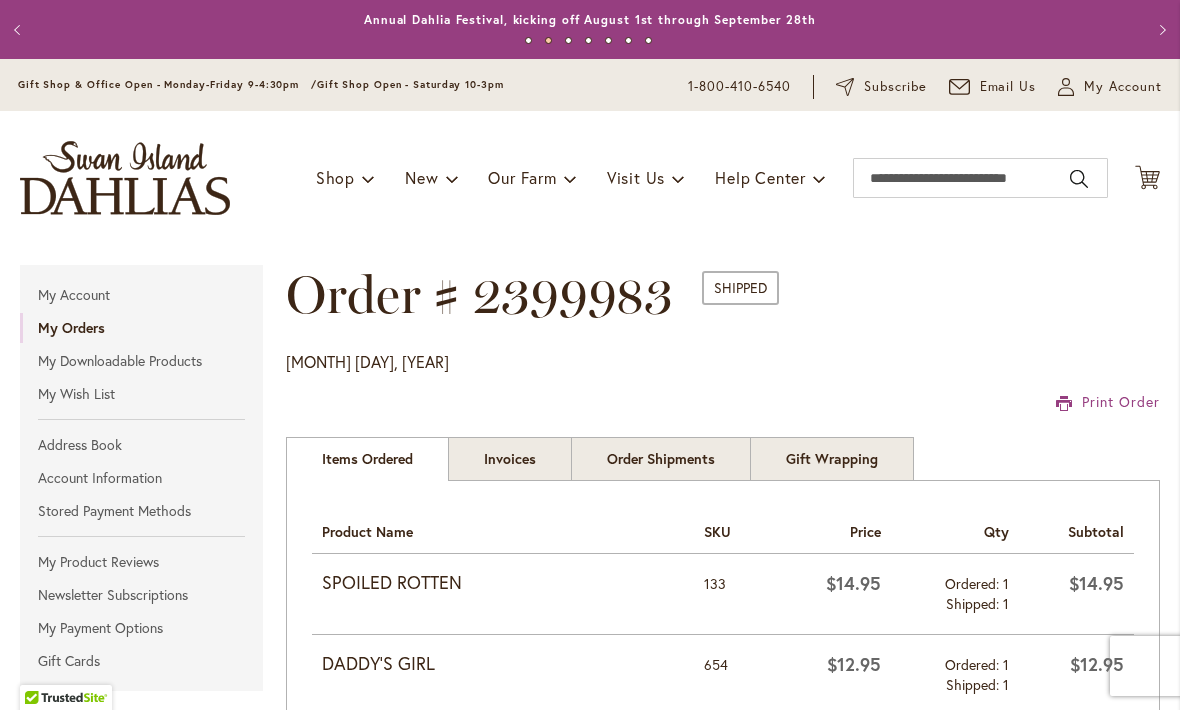 scroll, scrollTop: 0, scrollLeft: 0, axis: both 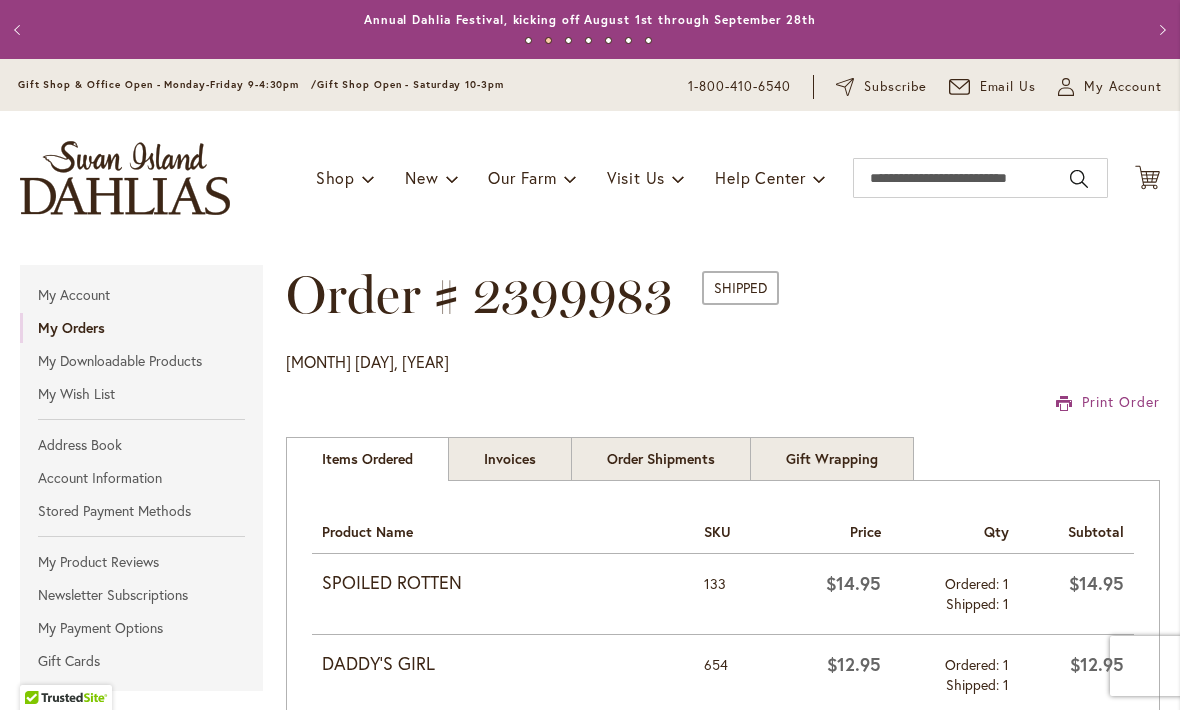 click on "Email Us" at bounding box center (1008, 87) 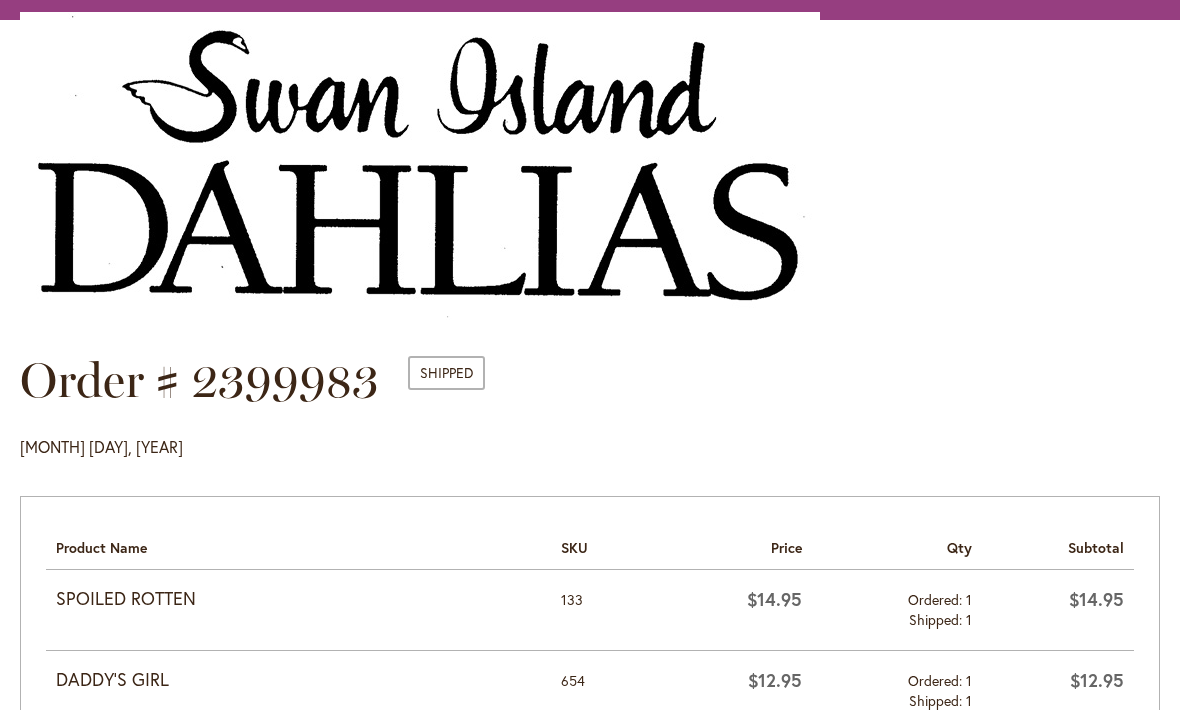 scroll, scrollTop: 0, scrollLeft: 0, axis: both 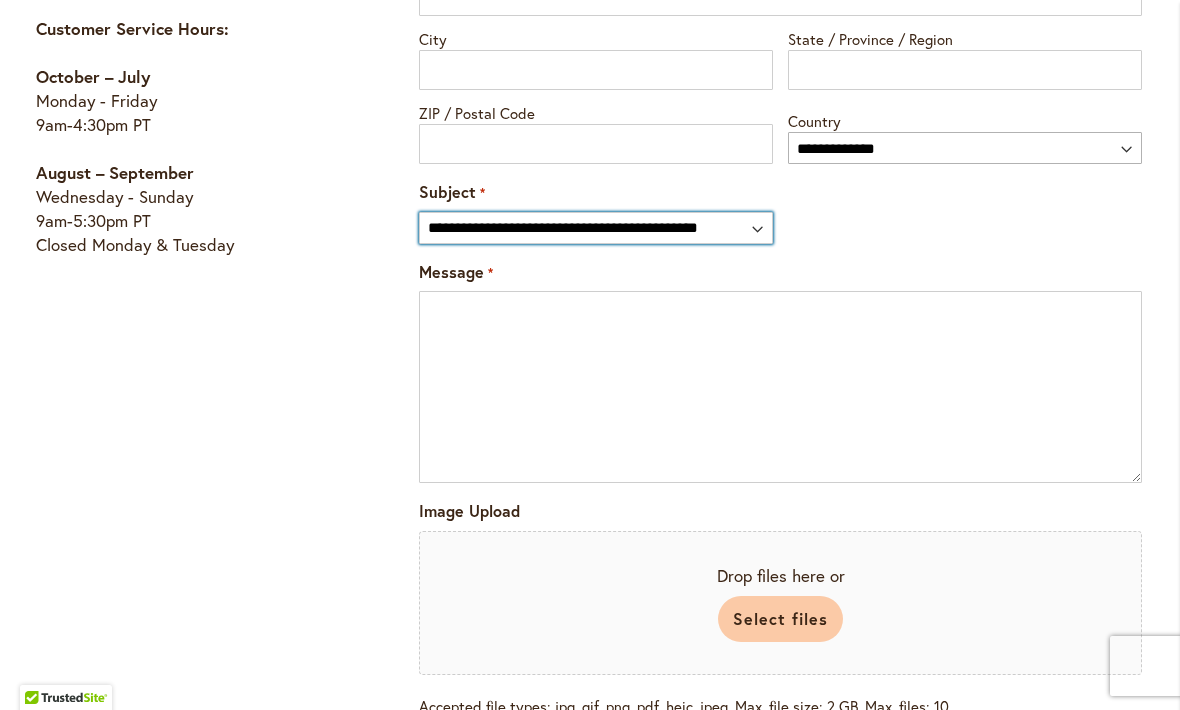 click on "**********" at bounding box center (595, 228) 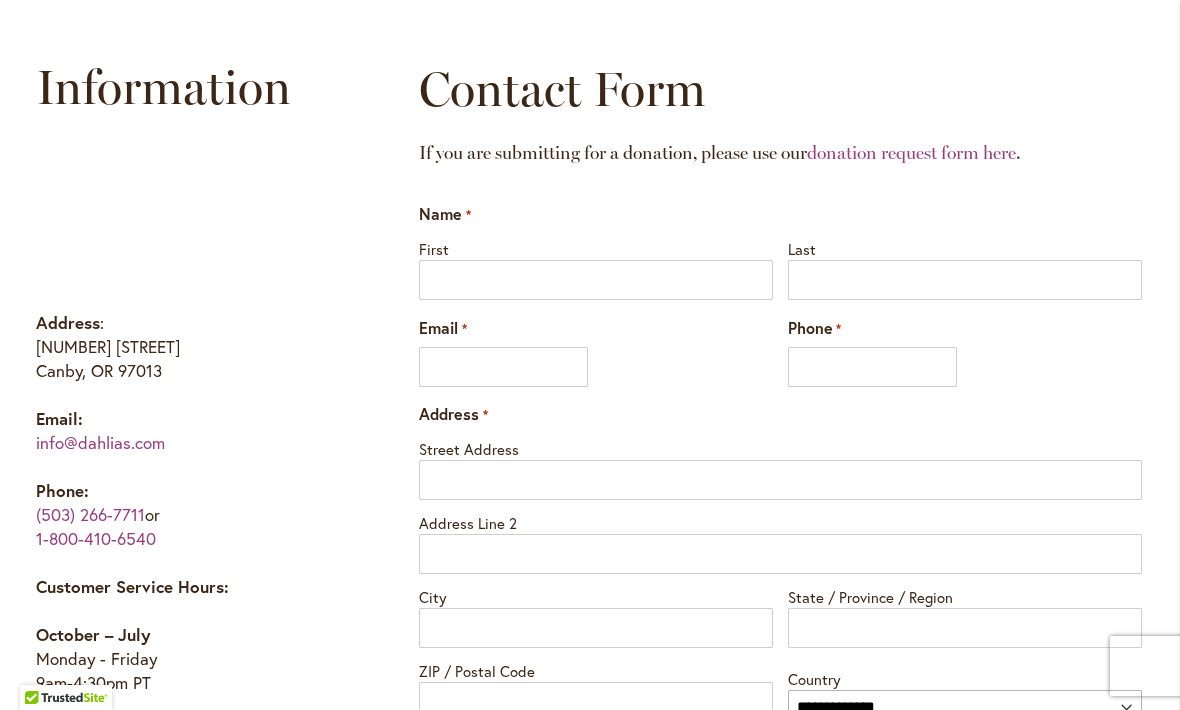 scroll, scrollTop: 954, scrollLeft: 0, axis: vertical 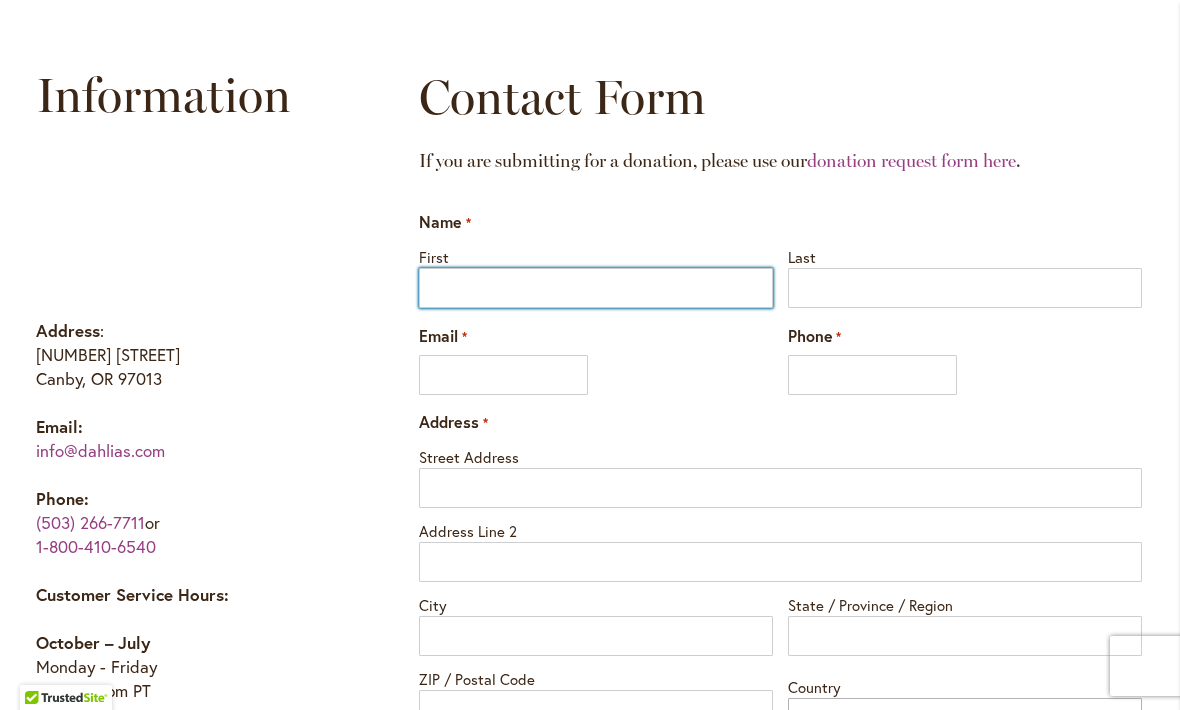 click on "First" at bounding box center (596, 288) 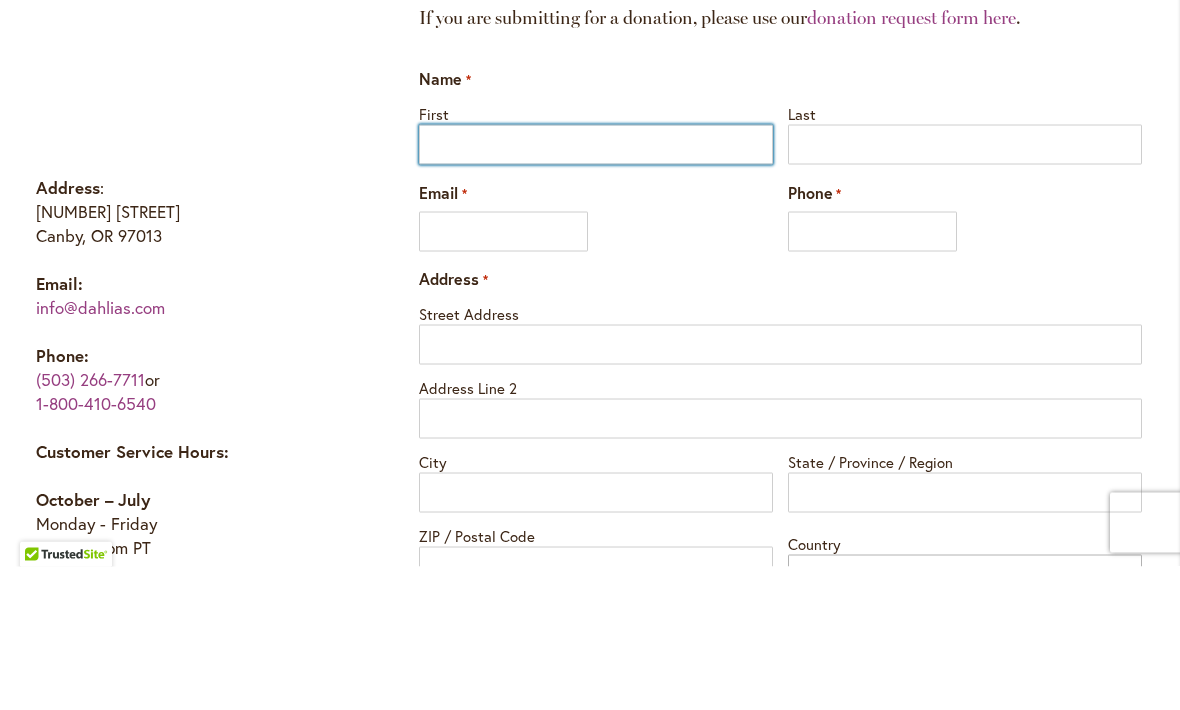 type on "****" 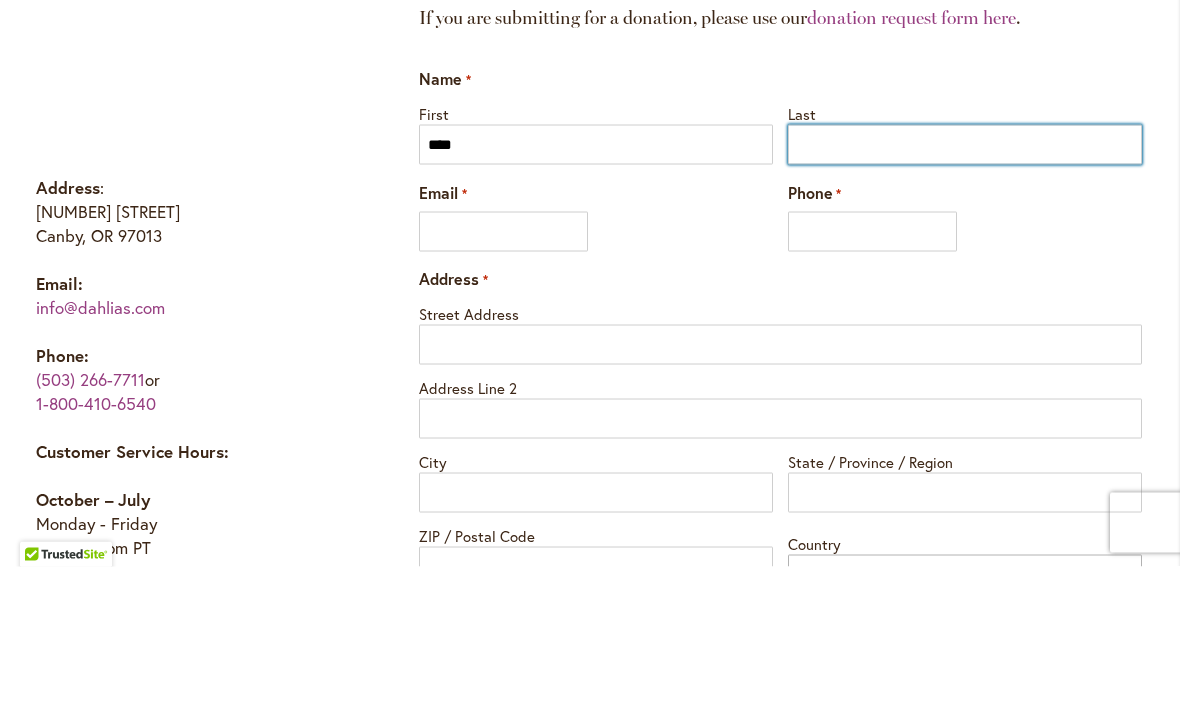 type on "******" 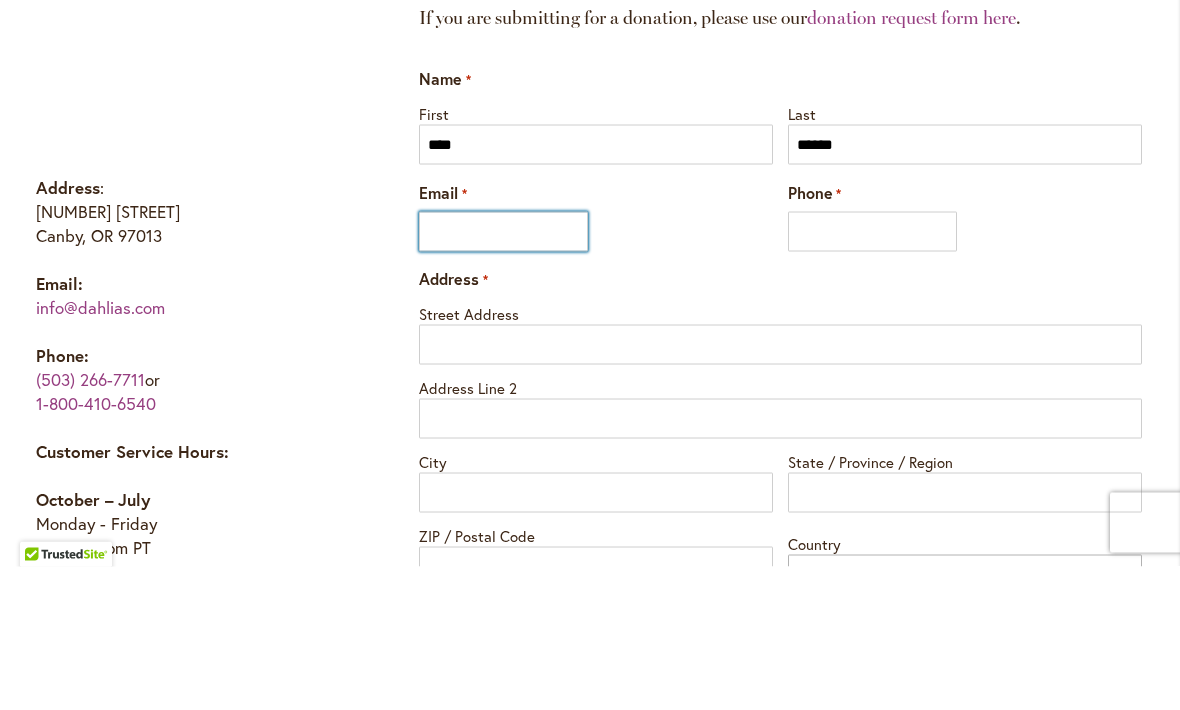 type on "**********" 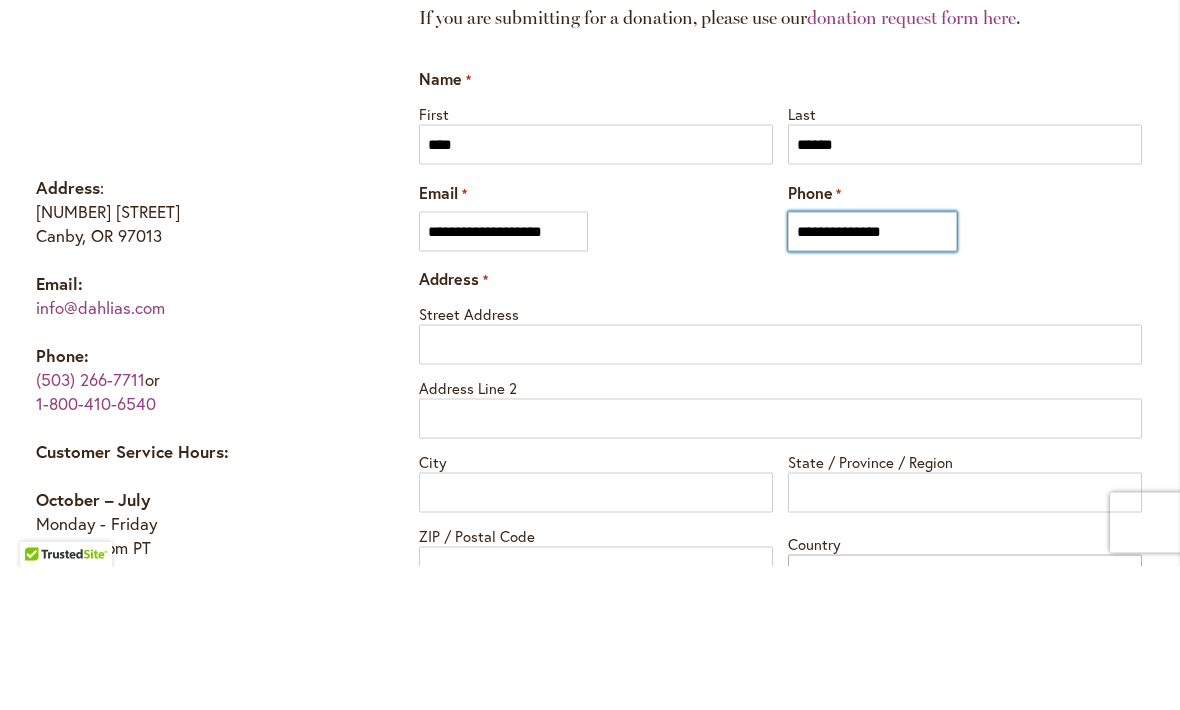 type on "**********" 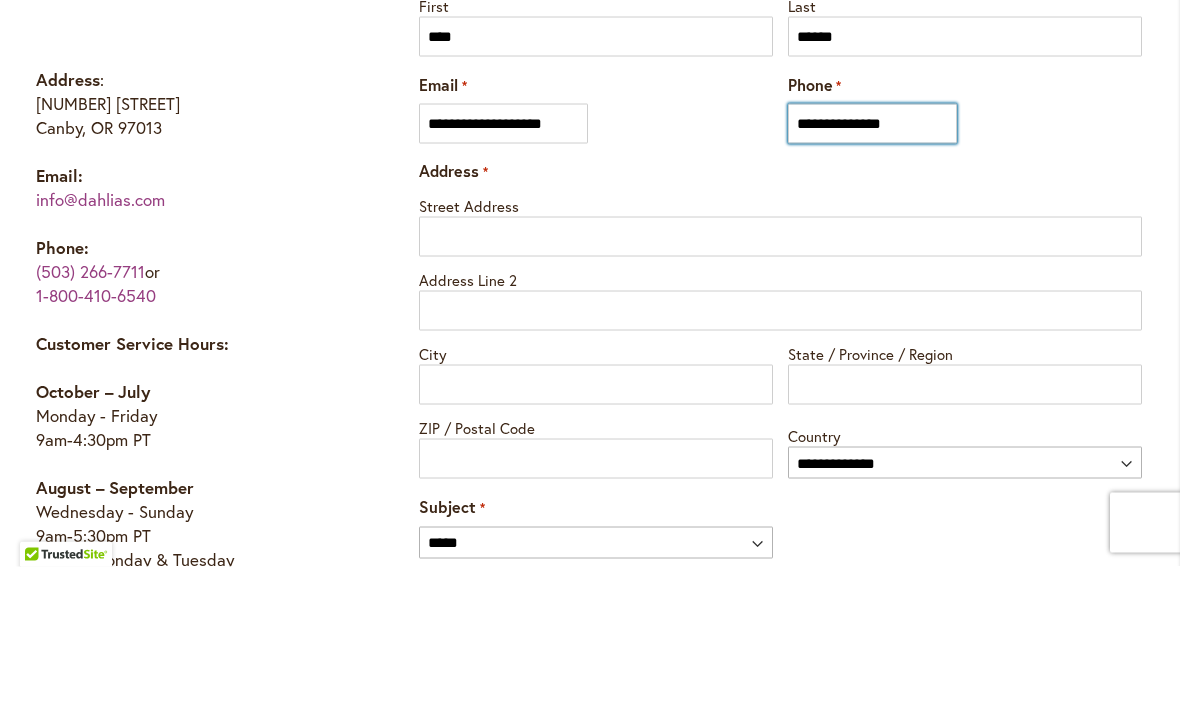 scroll, scrollTop: 1065, scrollLeft: 0, axis: vertical 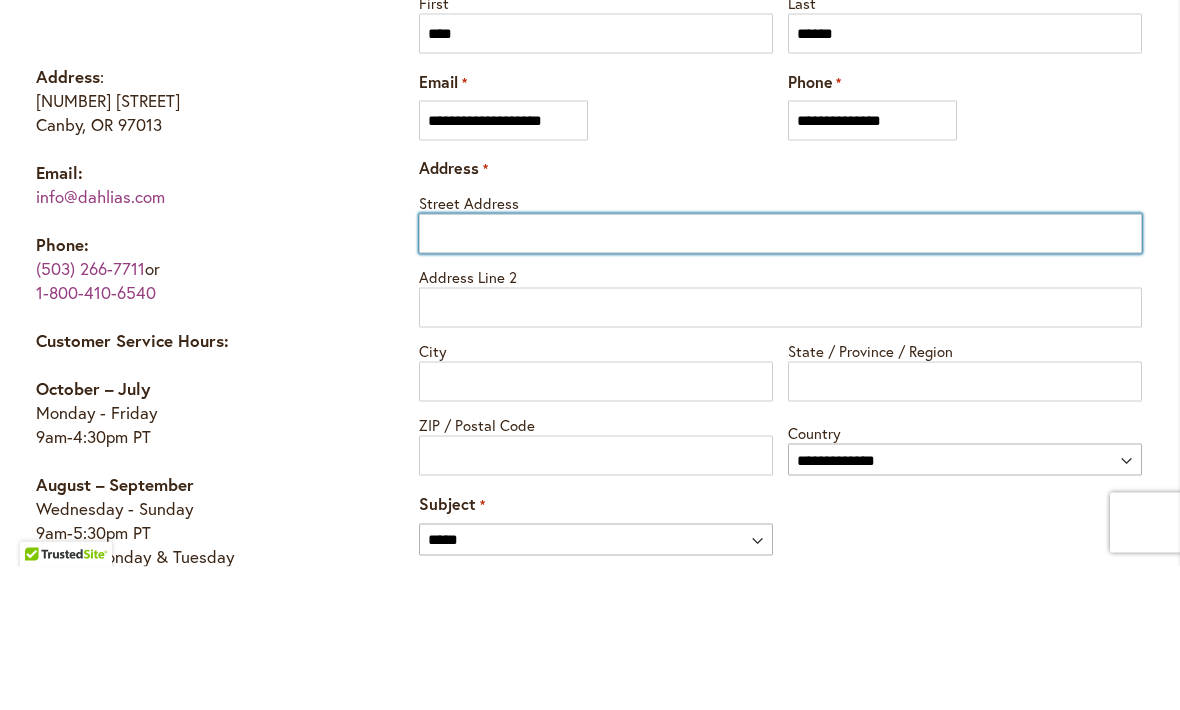 click on "Street Address" at bounding box center (780, 377) 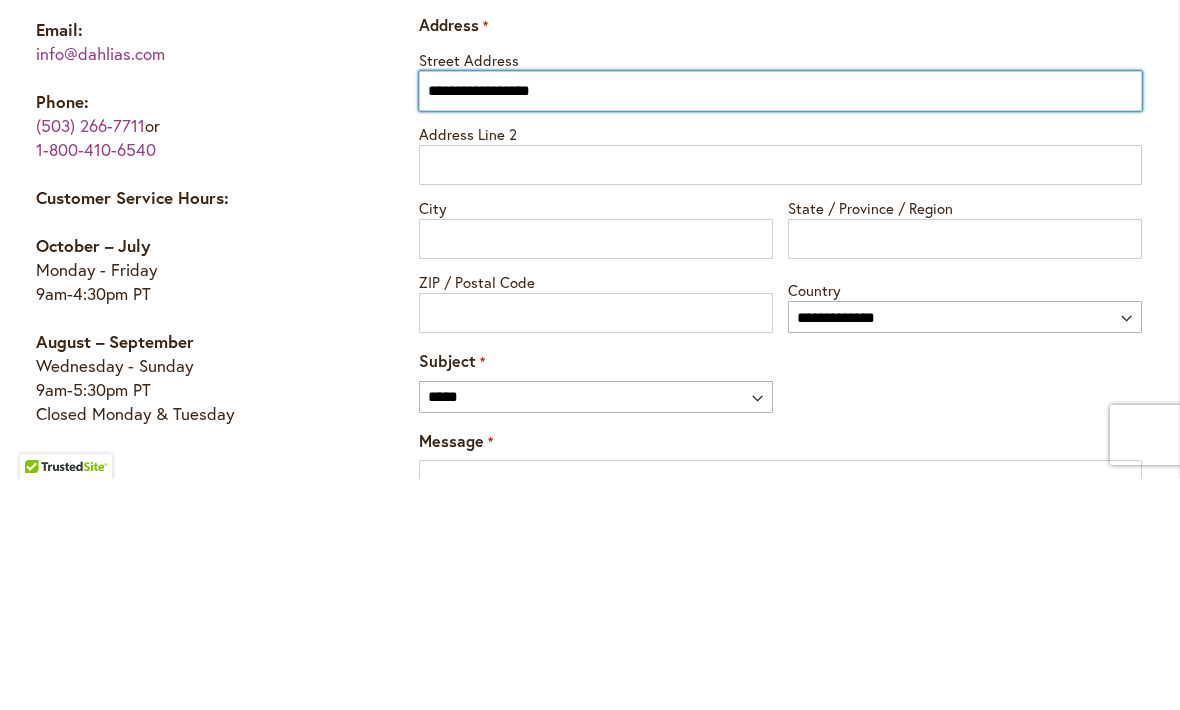 scroll, scrollTop: 1125, scrollLeft: 0, axis: vertical 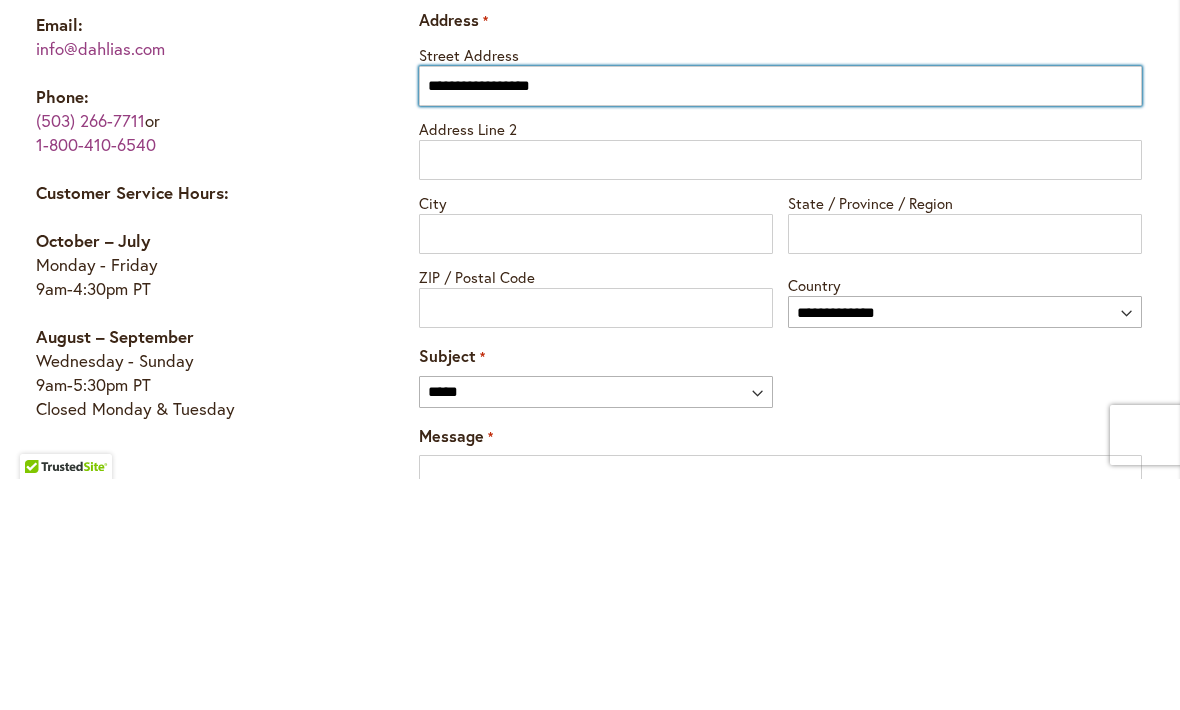 type on "**********" 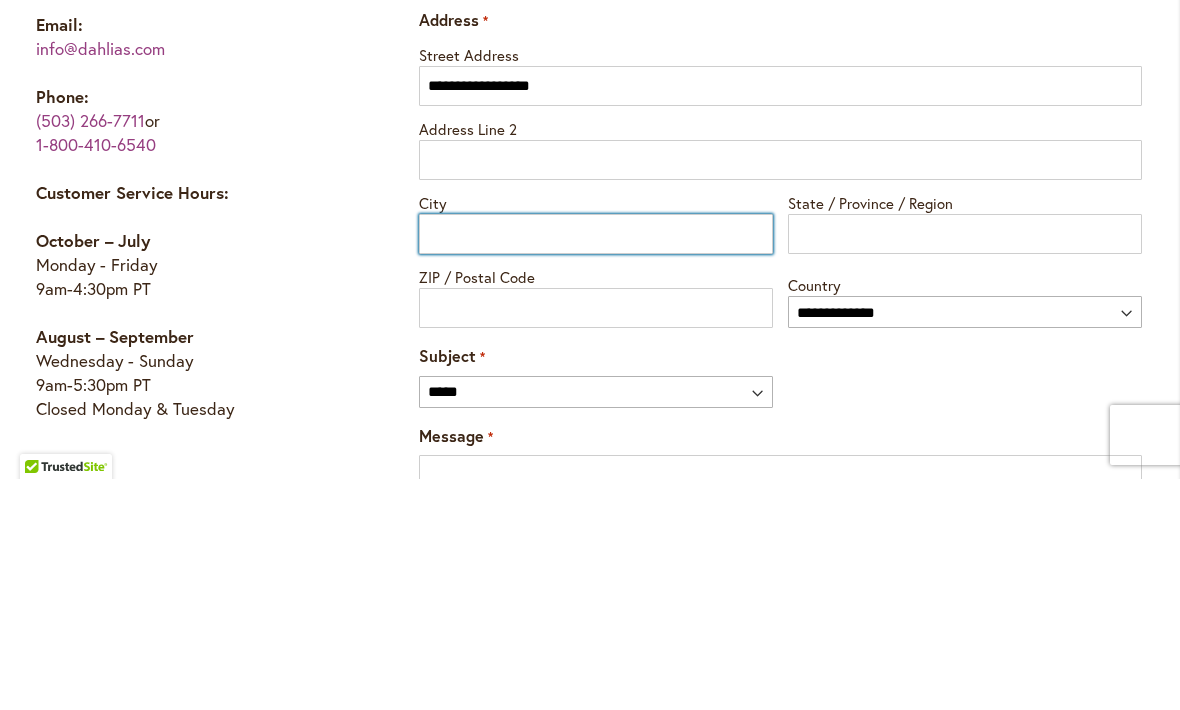 click on "City" at bounding box center [596, 465] 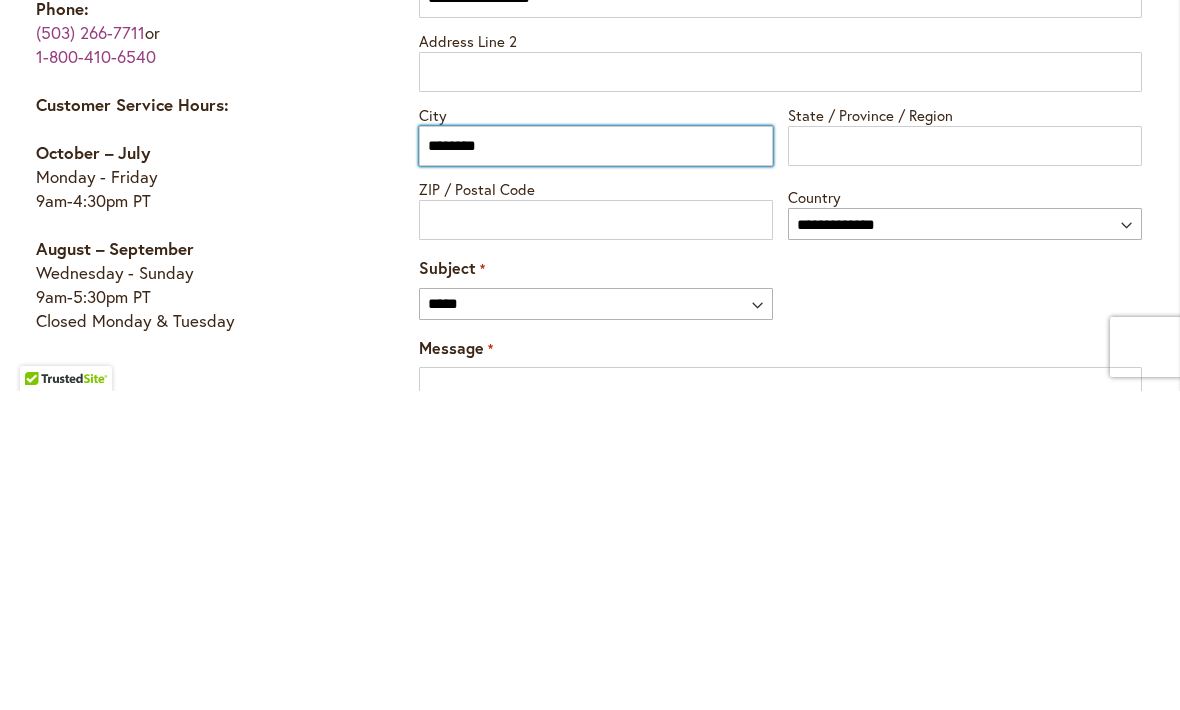 type on "********" 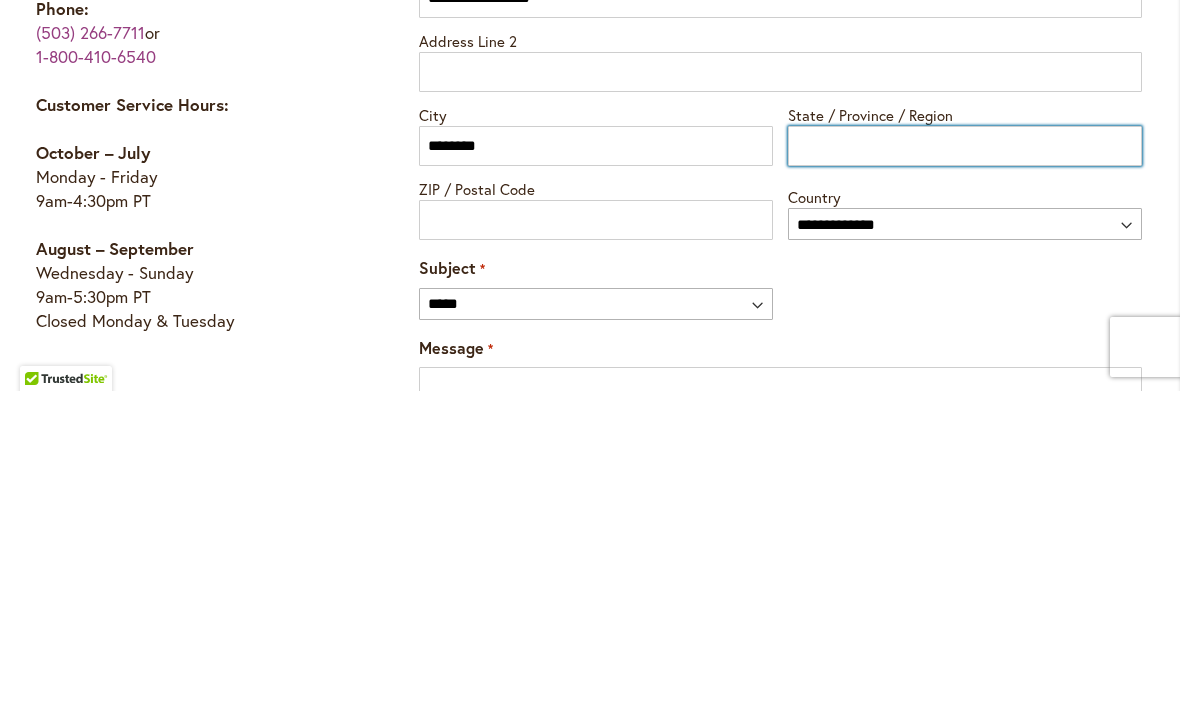 click on "State / Province / Region" at bounding box center (965, 465) 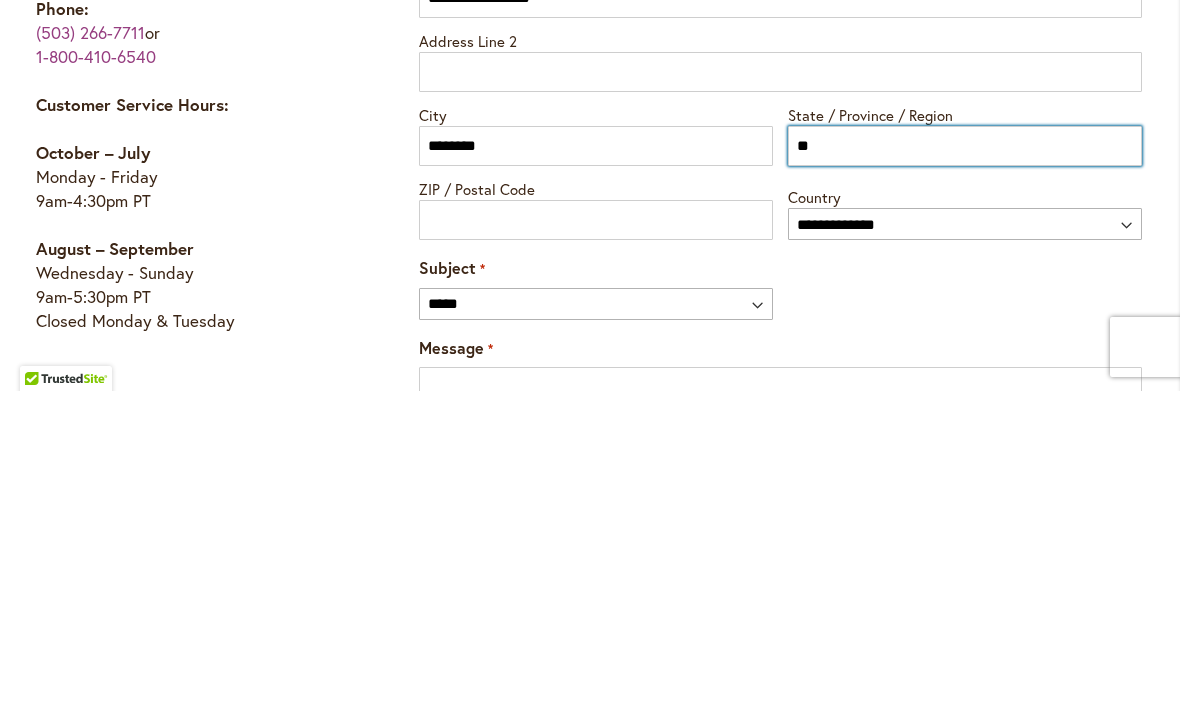 type on "**" 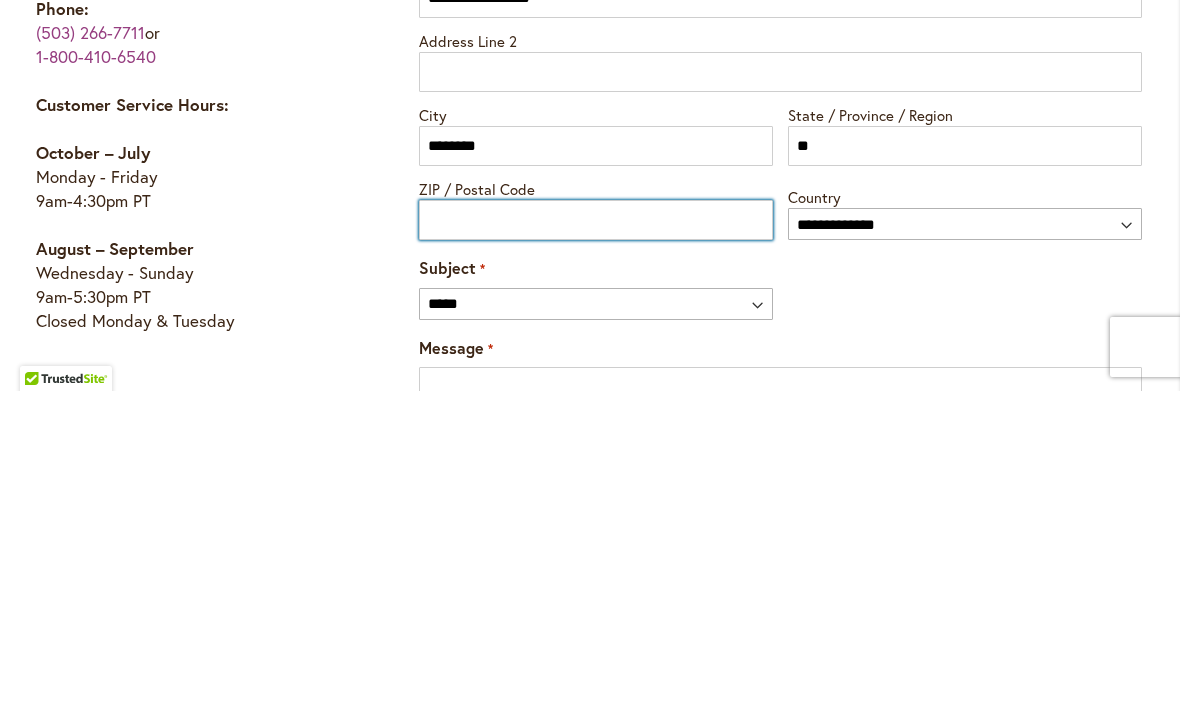 click on "ZIP / Postal Code" at bounding box center (596, 539) 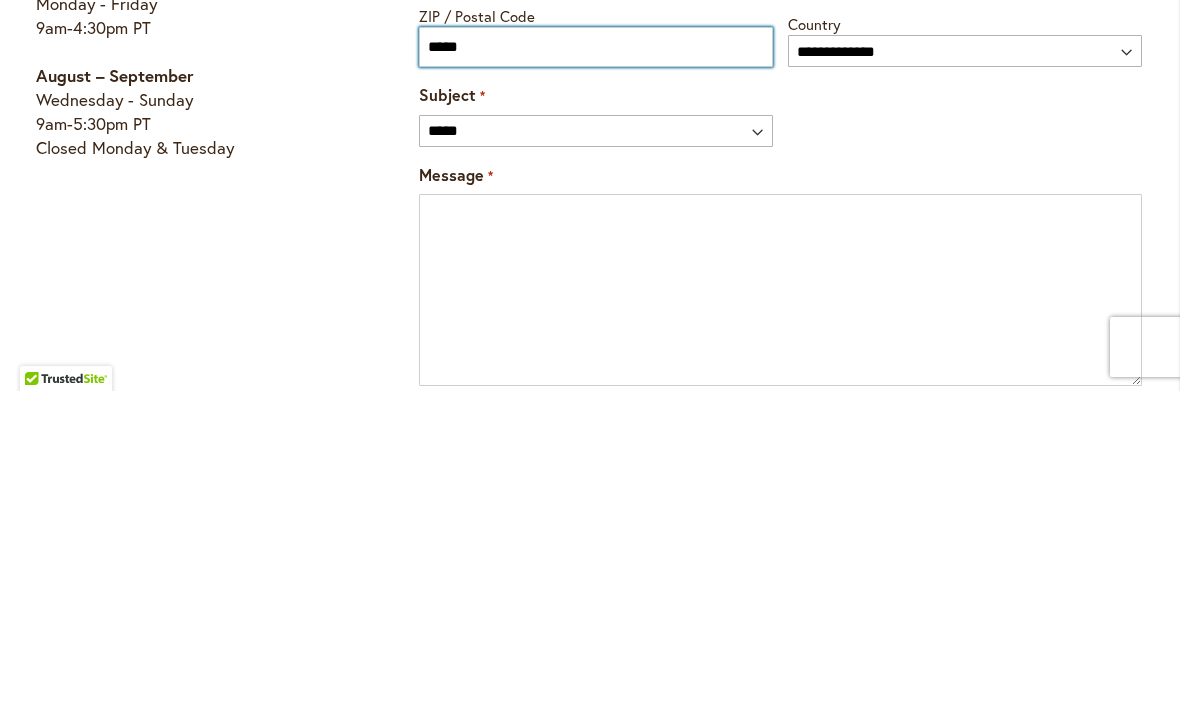 scroll, scrollTop: 1306, scrollLeft: 0, axis: vertical 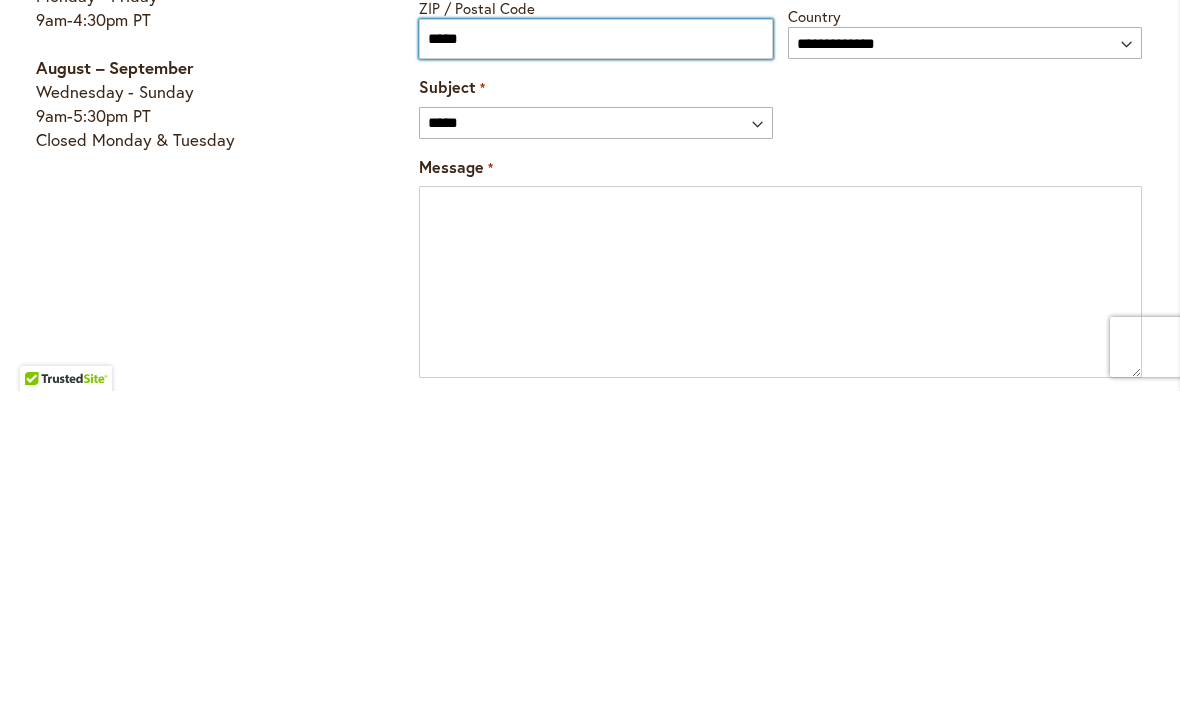 type on "*****" 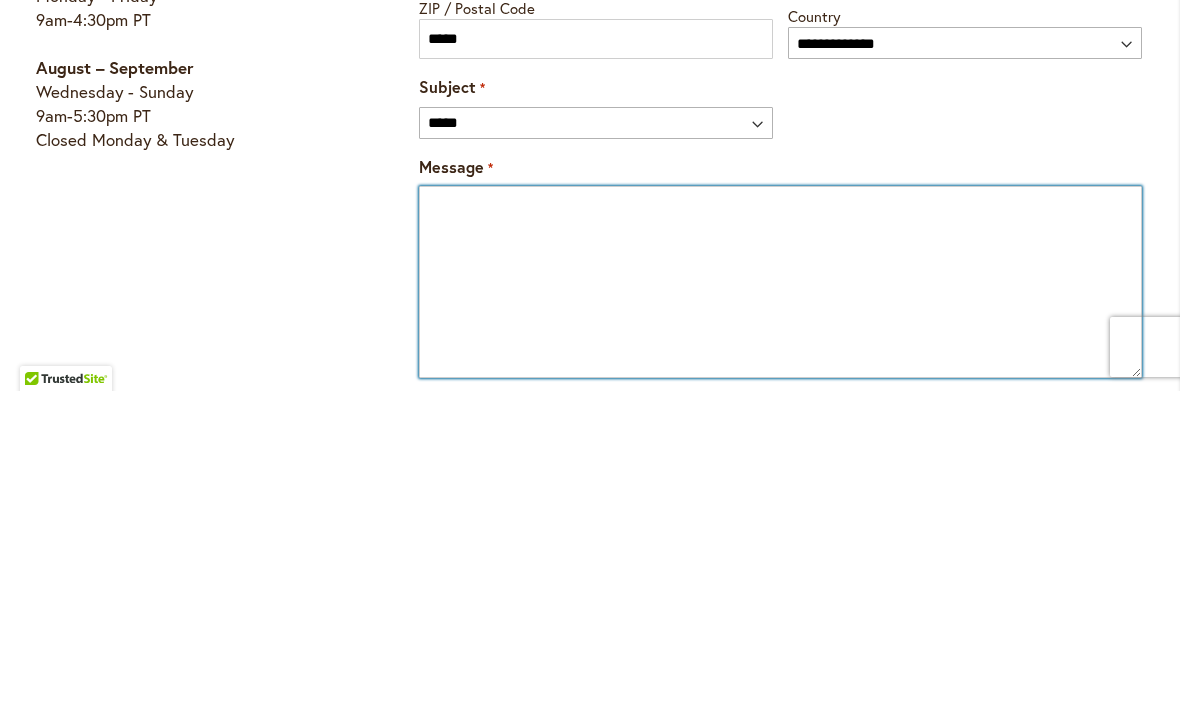 click on "Message *" at bounding box center (780, 601) 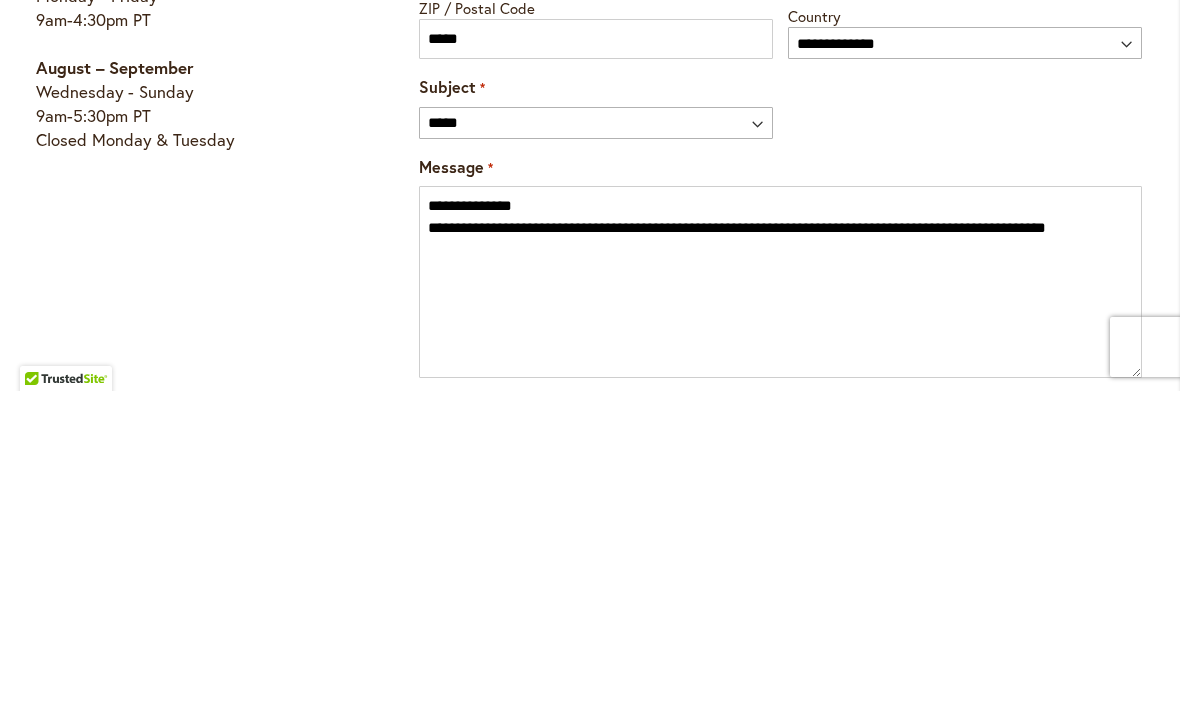 click on "Information
Address : [NUMBER] [STREET] [CITY], [STATE]
Email: [EMAIL]
Phone:   [PHONE]  or  [PHONE]
Customer Service Hours:
October – July Monday - Friday 9am-4:30pm PT
August – September Wednesday - Sunday 9am-5:30pm PT Closed Monday & Tuesday
Contact Form
If you are submitting for a donation, please use our  donation request form here .
" * " indicates required fields
Name *
First
[LAST]
Last
[LAST]" at bounding box center (590, 369) 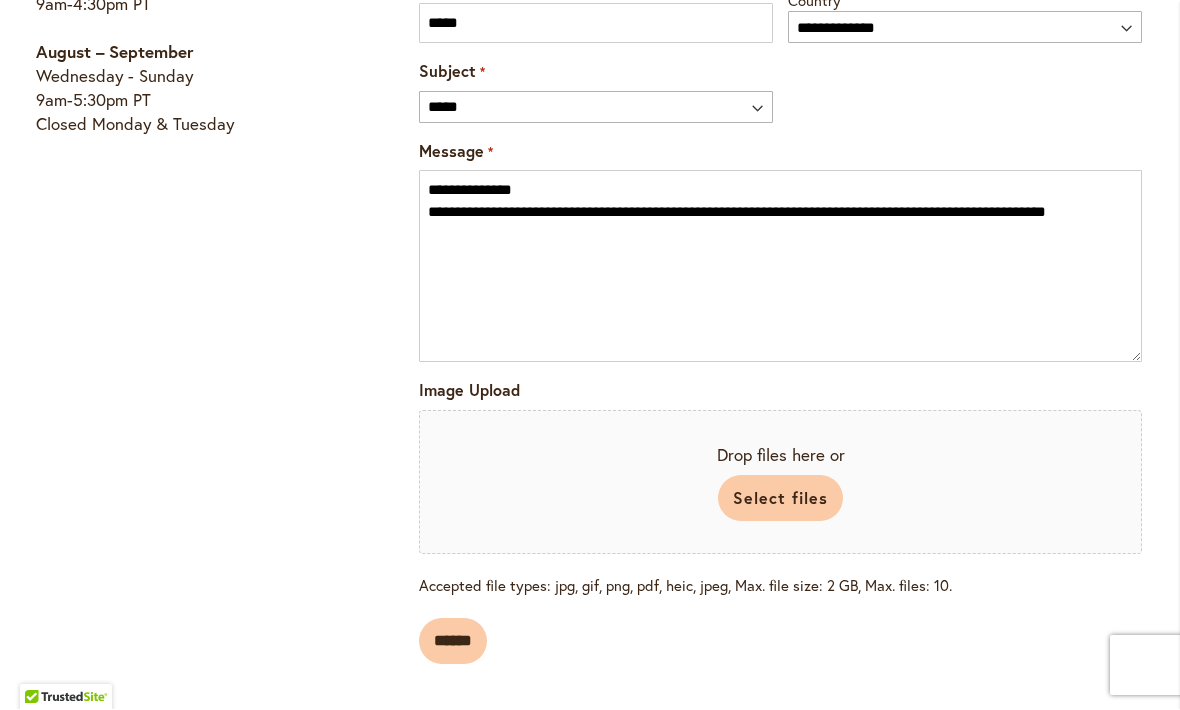 scroll, scrollTop: 1646, scrollLeft: 0, axis: vertical 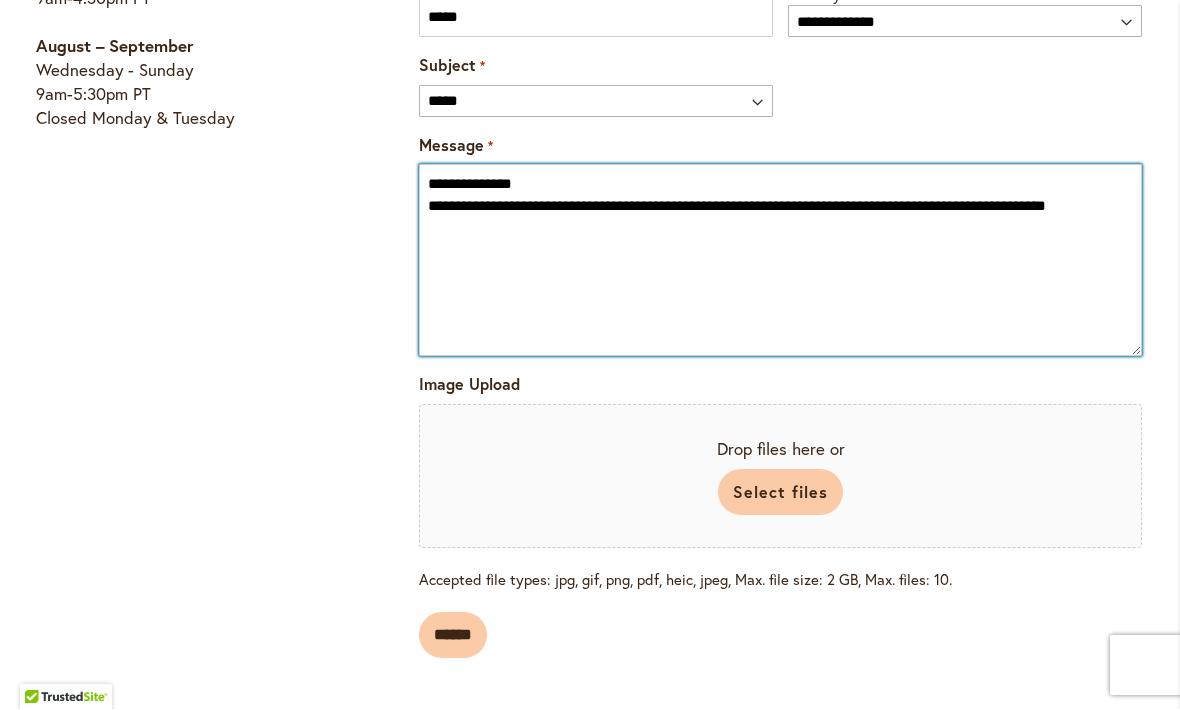 click on "**********" at bounding box center (780, 261) 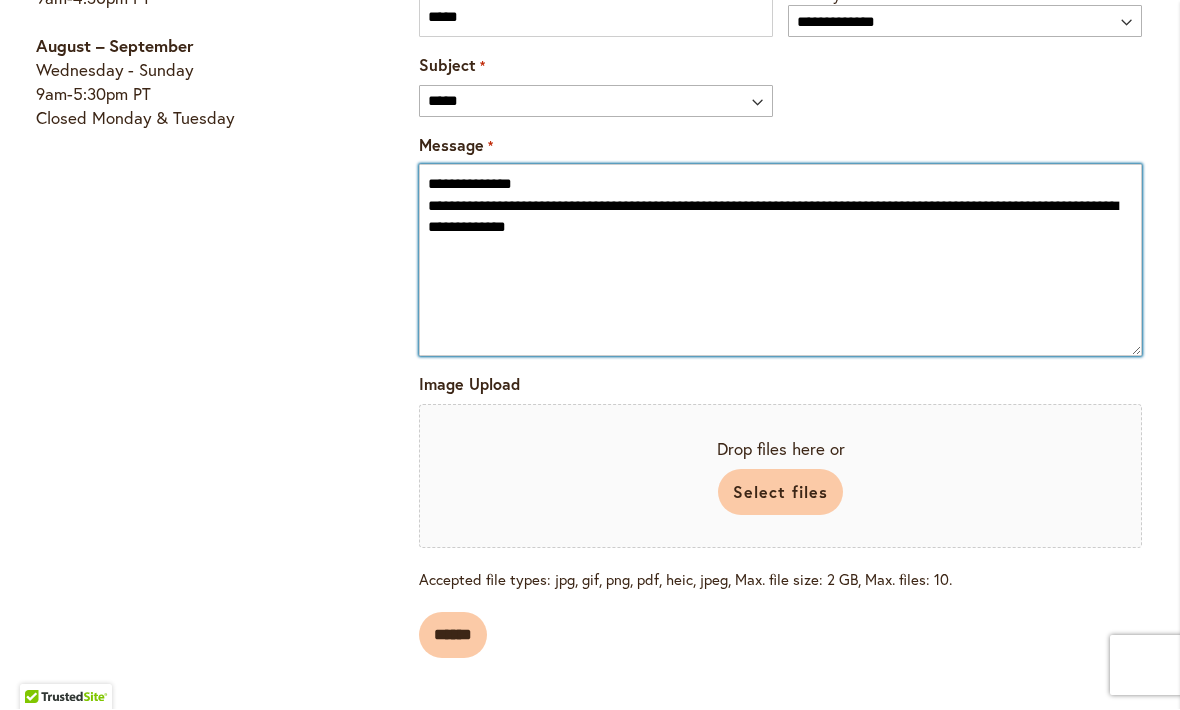 click on "**********" at bounding box center (780, 261) 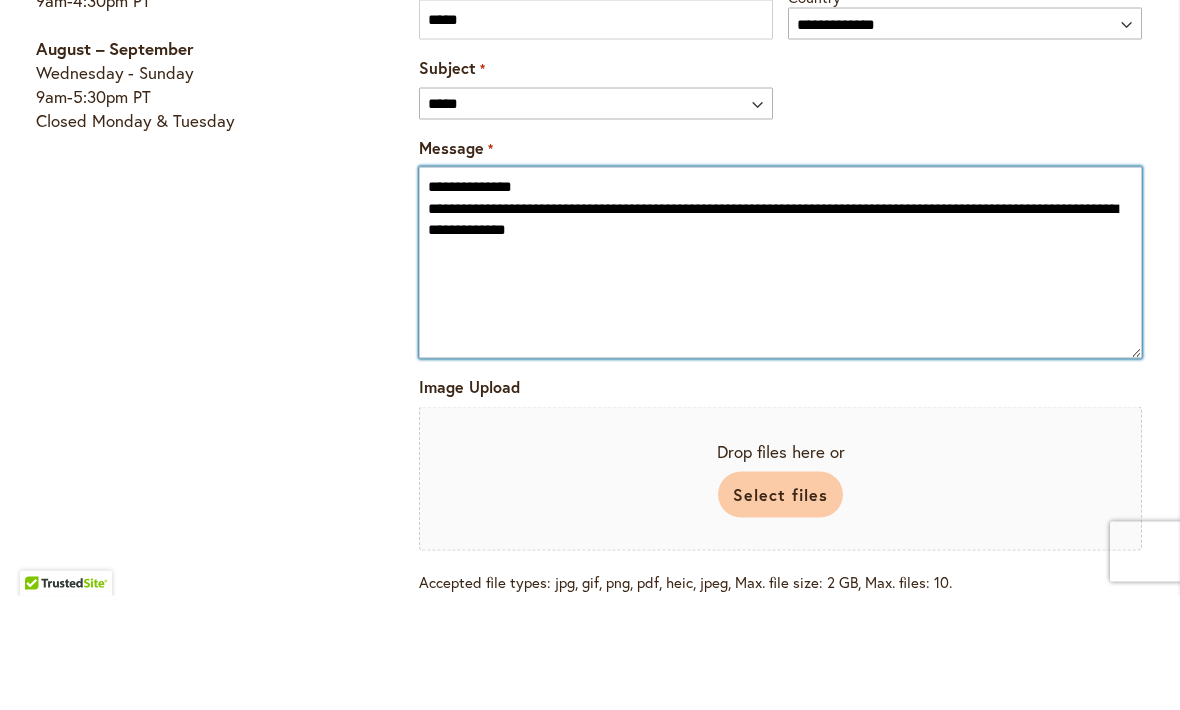 scroll, scrollTop: 1530, scrollLeft: 0, axis: vertical 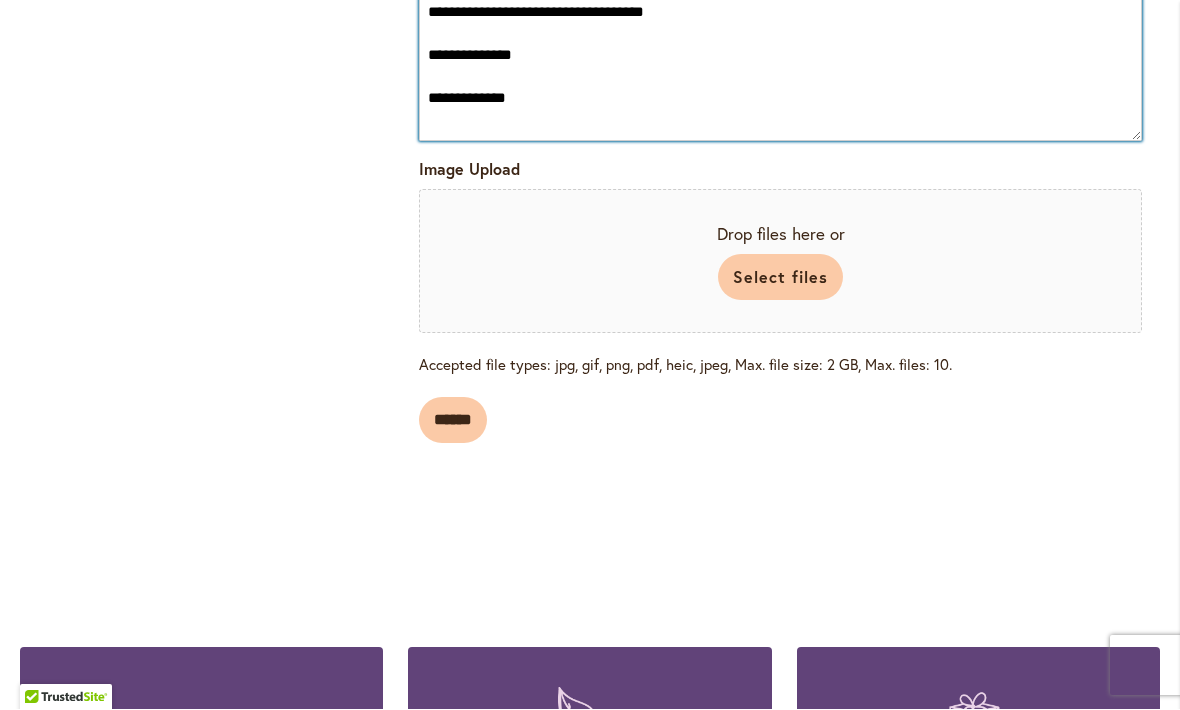 type on "**********" 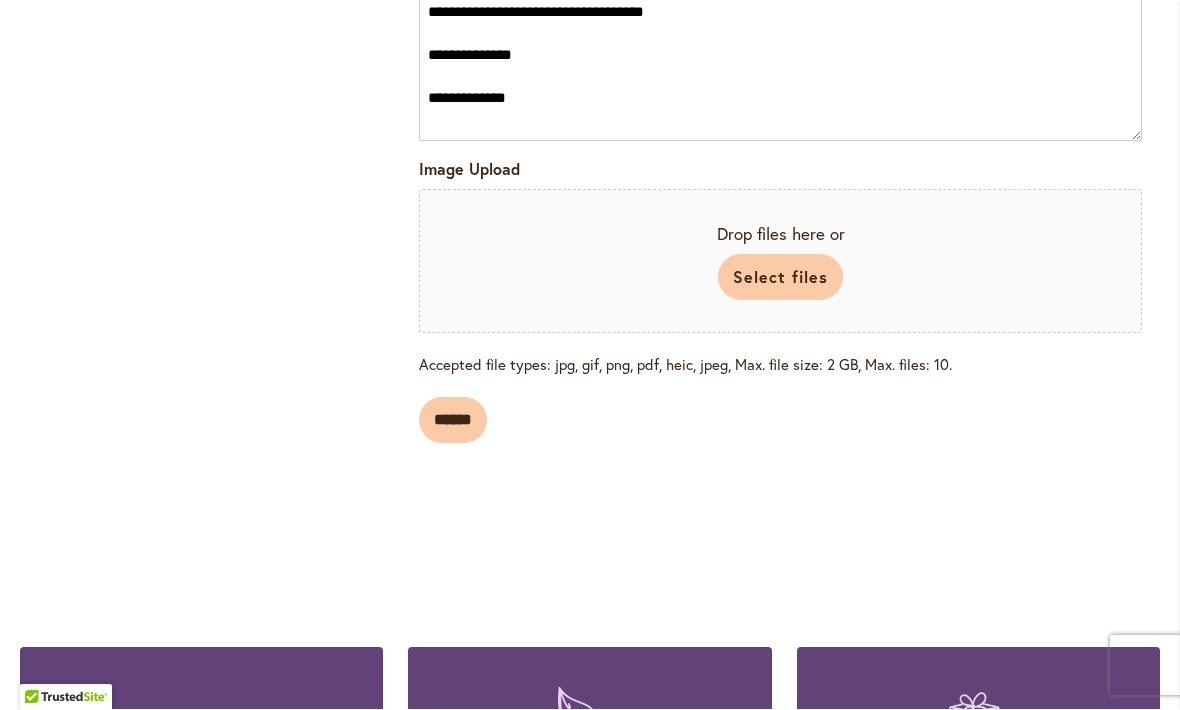 click on "******" at bounding box center [453, 421] 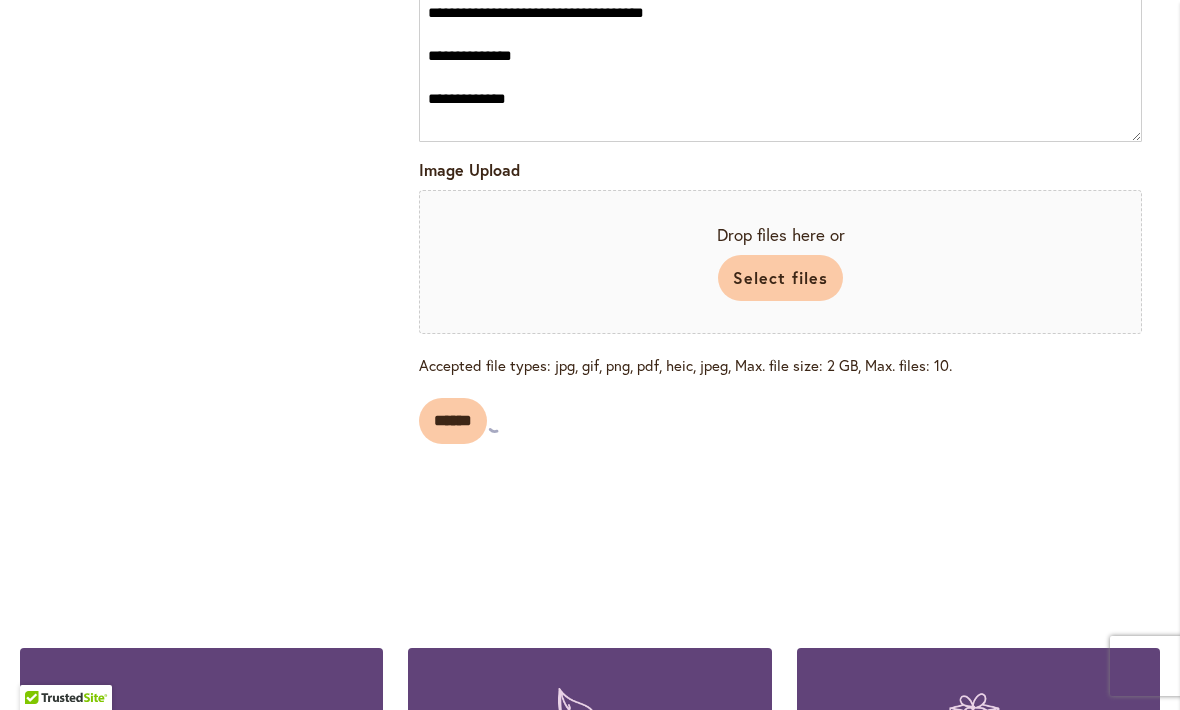 scroll, scrollTop: 0, scrollLeft: 0, axis: both 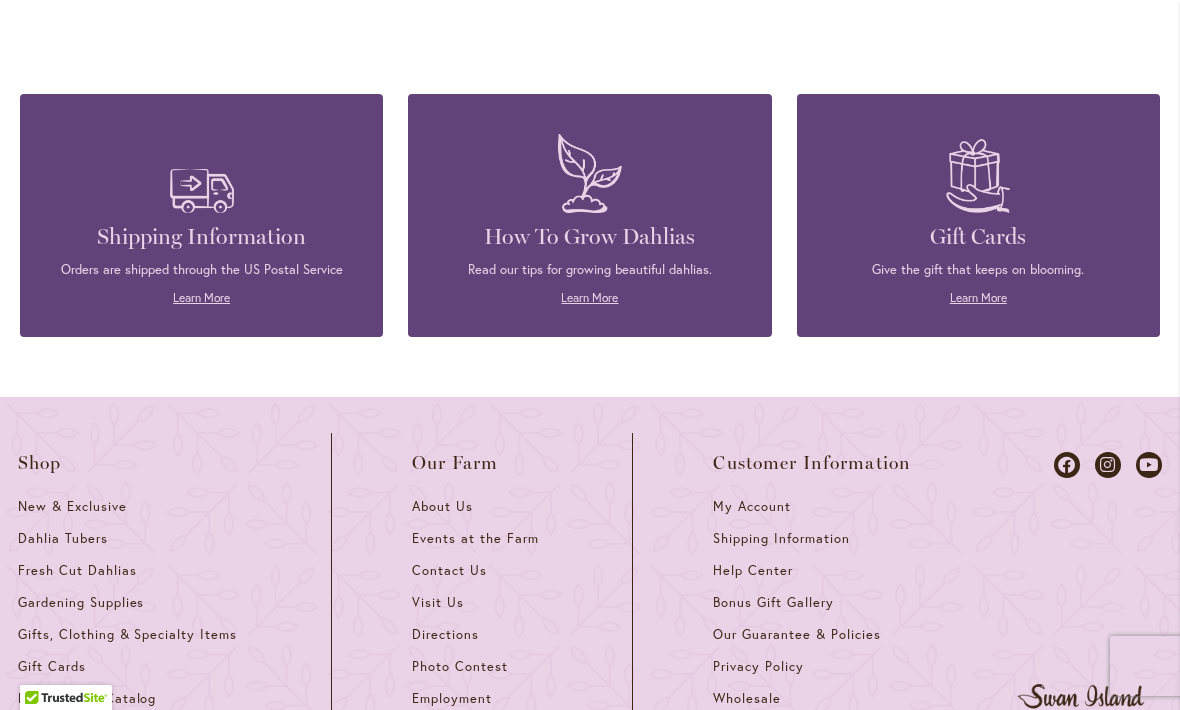 click on "Our Guarantee & Policies" at bounding box center (796, 634) 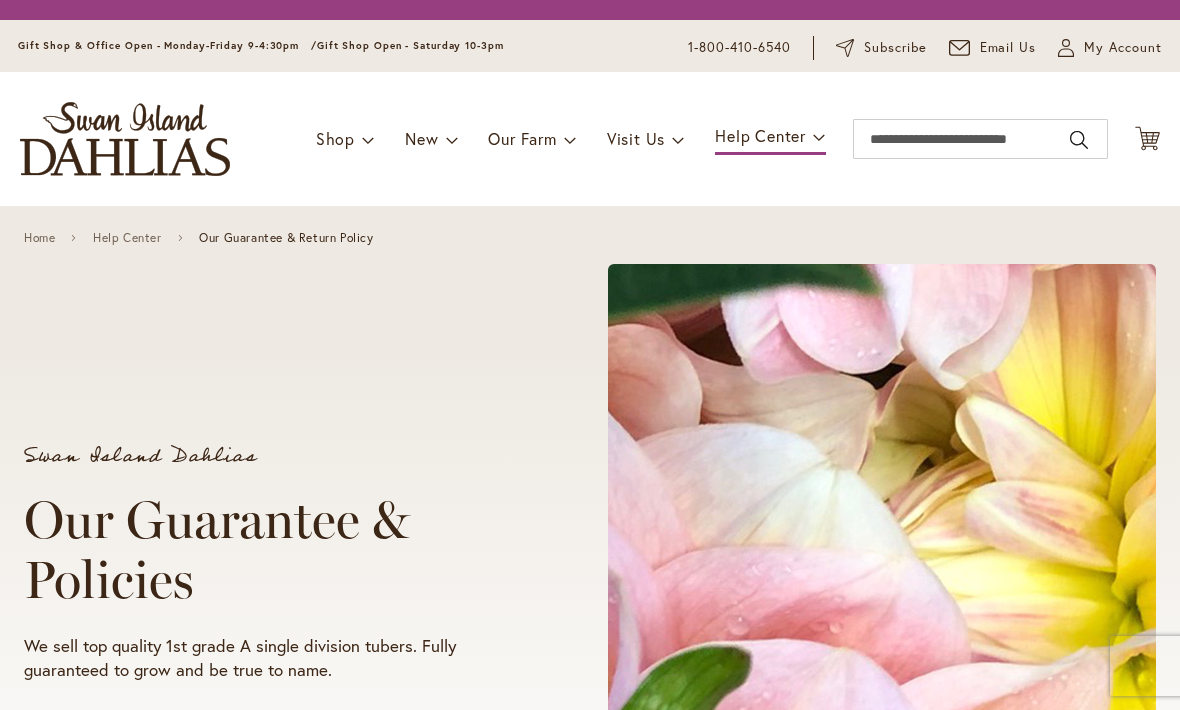 scroll, scrollTop: 0, scrollLeft: 0, axis: both 